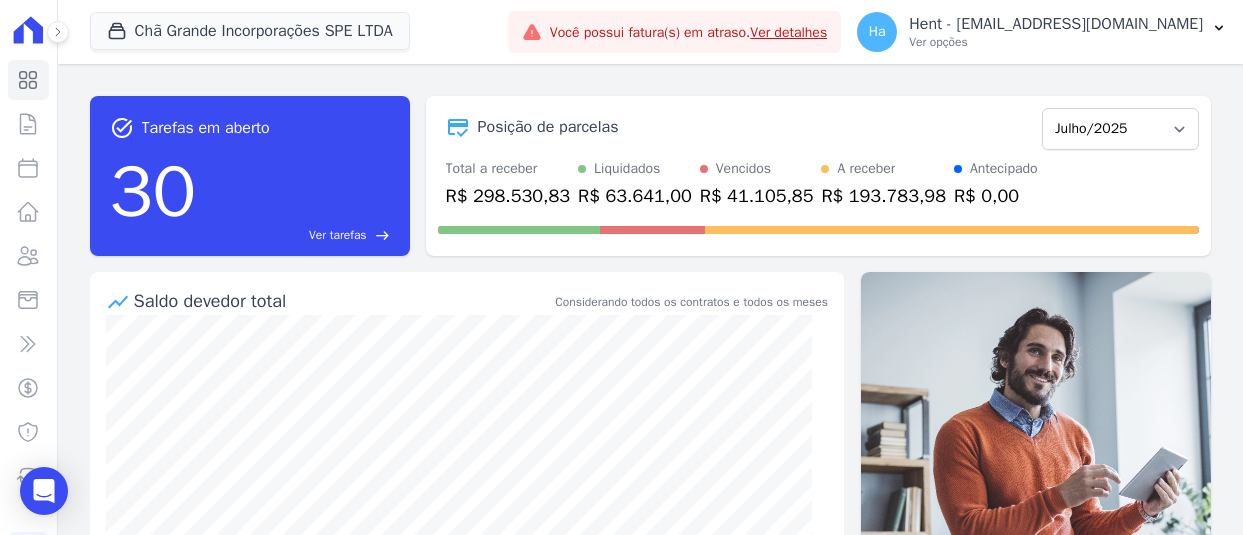scroll, scrollTop: 0, scrollLeft: 0, axis: both 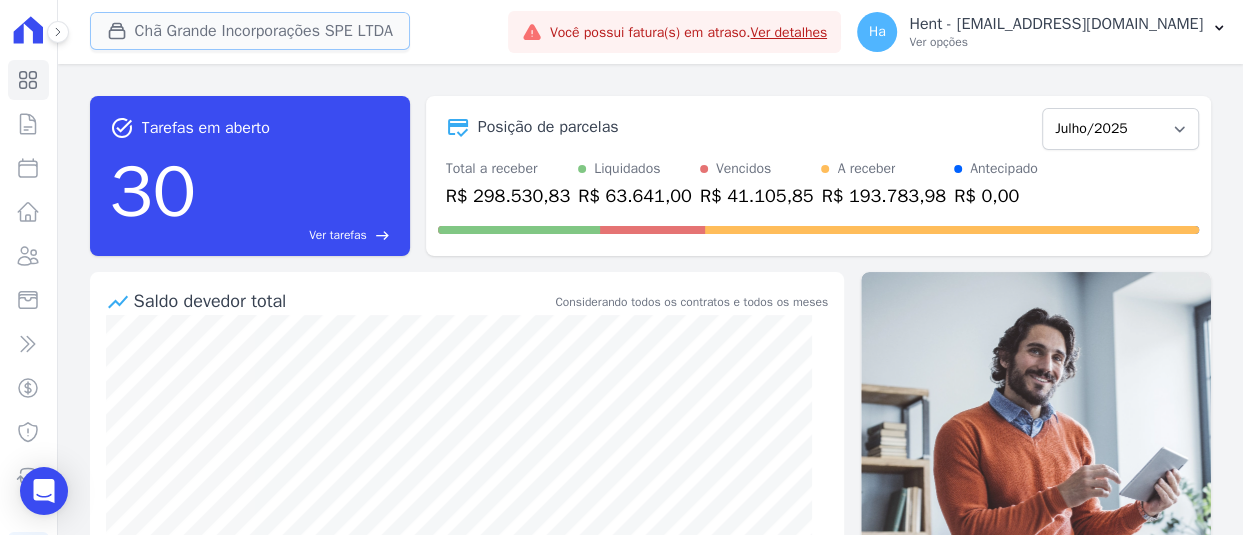 click on "Chã Grande Incorporações SPE LTDA" at bounding box center (250, 31) 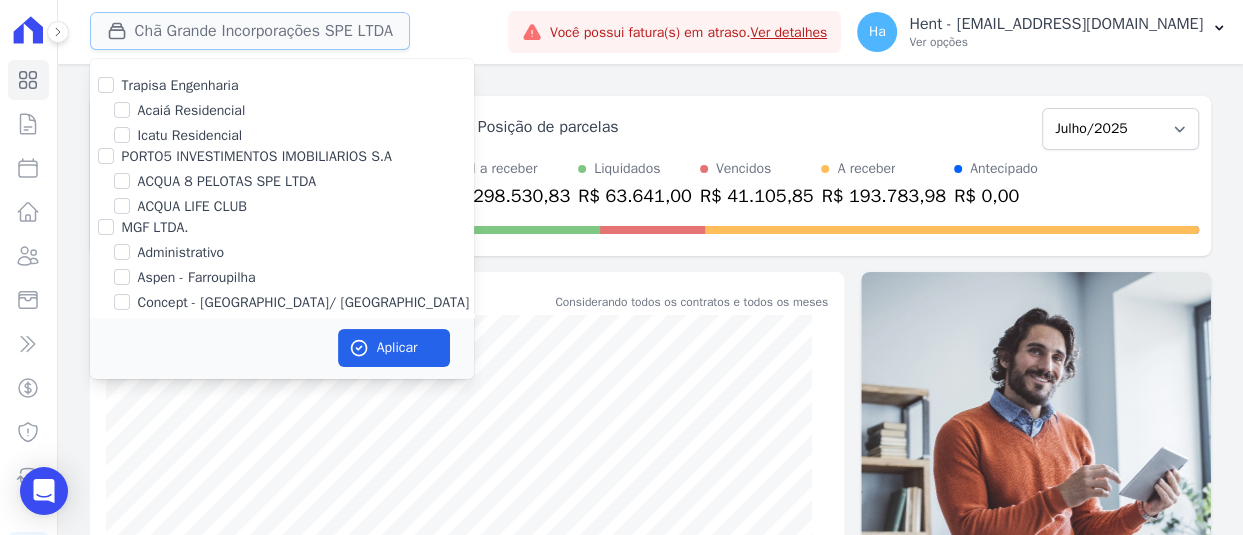 type 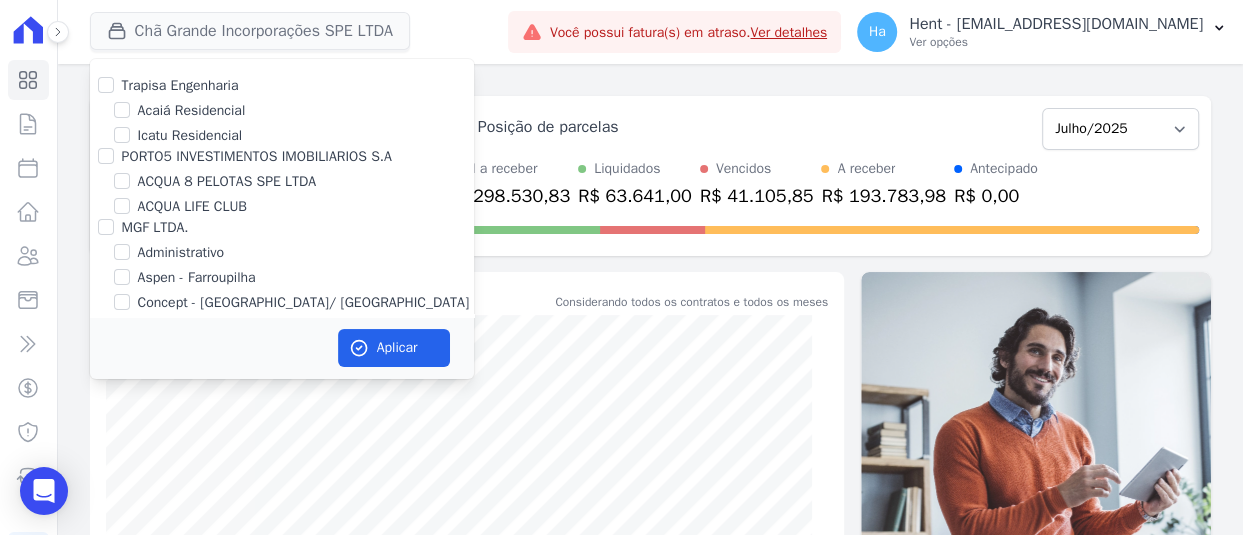 scroll, scrollTop: 11730, scrollLeft: 0, axis: vertical 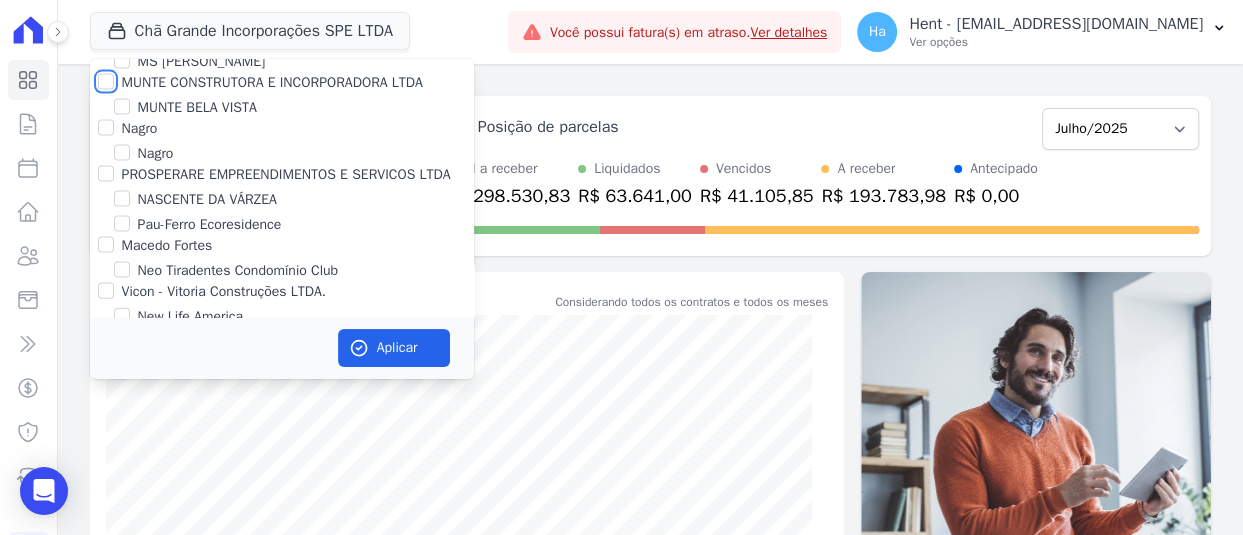 click on "MUNTE CONSTRUTORA E INCORPORADORA LTDA" at bounding box center (106, 82) 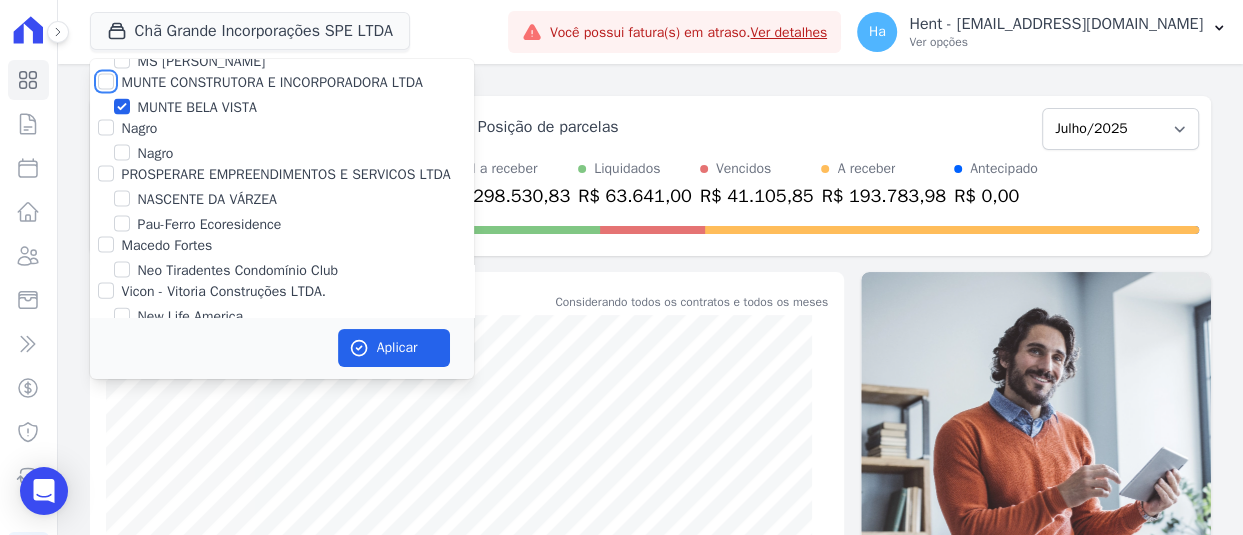 checkbox on "true" 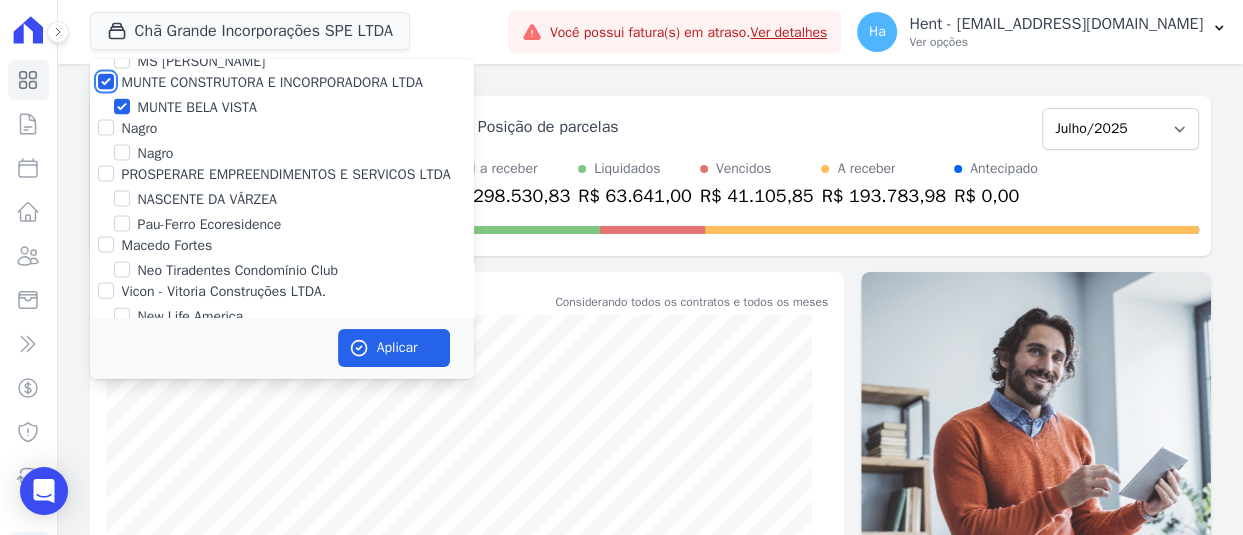 checkbox on "true" 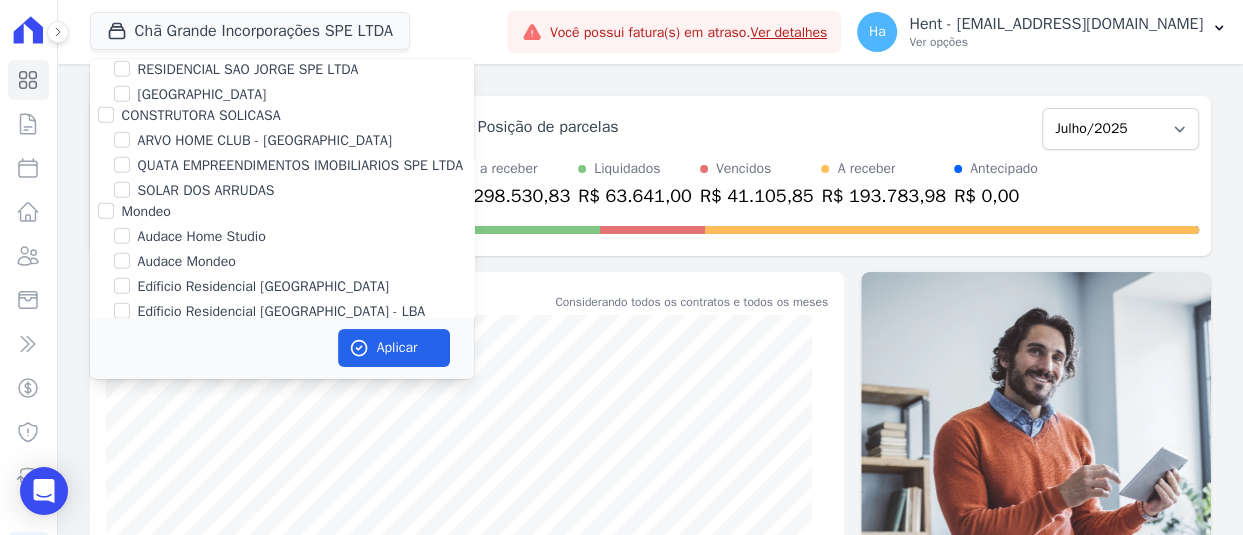 scroll, scrollTop: 4722, scrollLeft: 0, axis: vertical 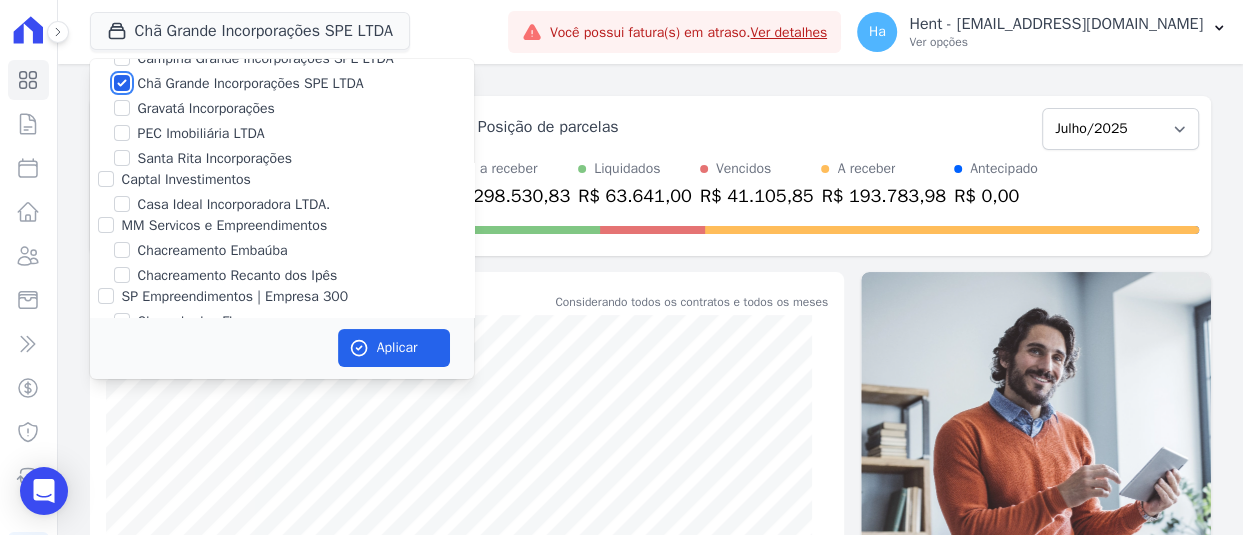 click on "Chã Grande Incorporações SPE LTDA" at bounding box center [122, 83] 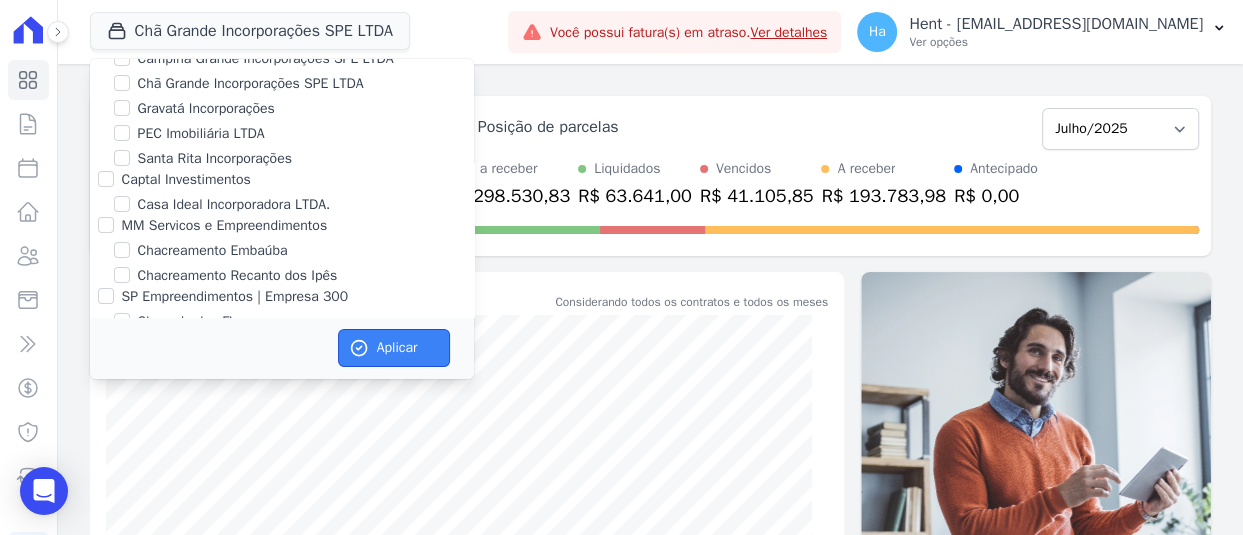 click on "Aplicar" at bounding box center [394, 348] 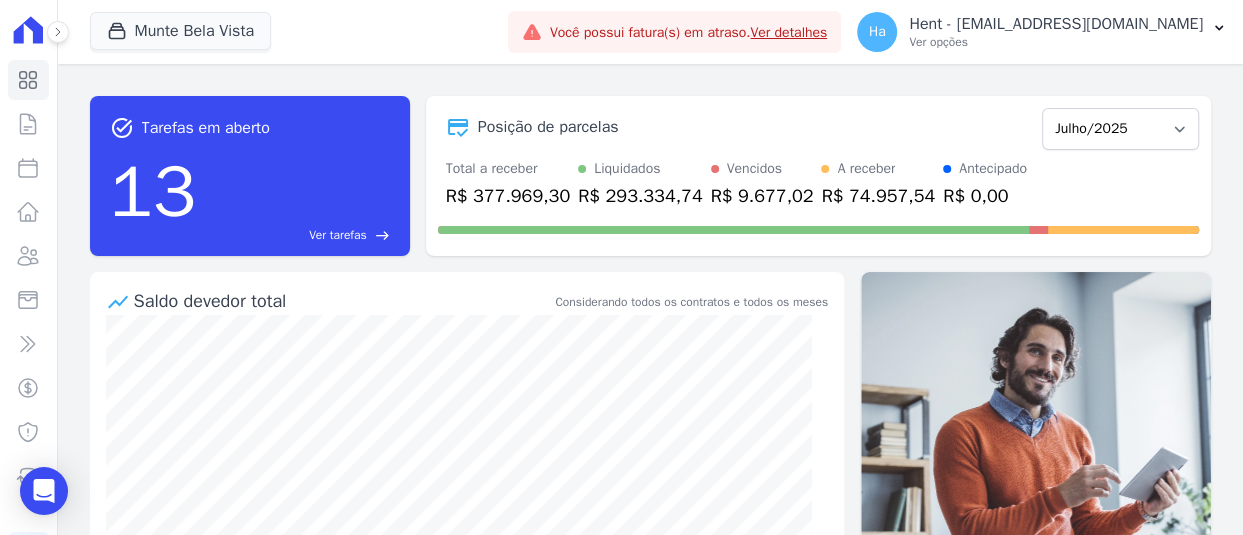 click on "task_alt
Tarefas em aberto
13
Ver tarefas
east
Posição de parcelas
[GEOGRAPHIC_DATA]/2024
Fevereiro/2024
Março/2024
Abril/2024
Maio/2024
Junho/2024
Julho/2024
Agosto/2024
Setembro/2024
Outubro/2024
Novembro/2024
Dezembro/2024
[GEOGRAPHIC_DATA]/2025
Fevereiro/2025
Março/2025
Abril/2025
Maio/2025
Junho/2025
Julho/2025
Agosto/2025
Setembro/2025
Outubro/2025
Novembro/2025
Dezembro/2025
Janeiro/2026
Fevereiro/2026
Março/2026
Abril/2026
Maio/2026
Junho/2026
Julho/2026
Agosto/2026
Setembro/2026
Outubro/2026
Novembro/2026
Dezembro/2026
Janeiro/2027
Fevereiro/2027
Março/2027
Abril/2027
Maio/2027
Junho/2027
Julho/2027
Agosto/2027
Setembro/2027
Outubro/2027
Novembro/2027
Dezembro/2027" at bounding box center (650, 176) 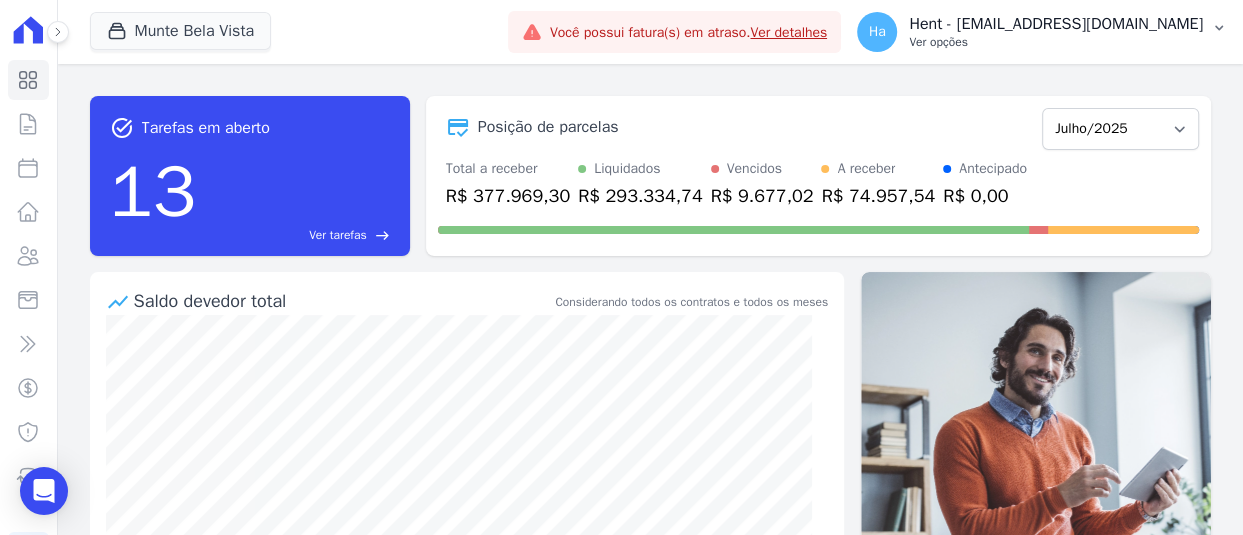 click on "Hent -  [EMAIL_ADDRESS][DOMAIN_NAME]" at bounding box center [1056, 24] 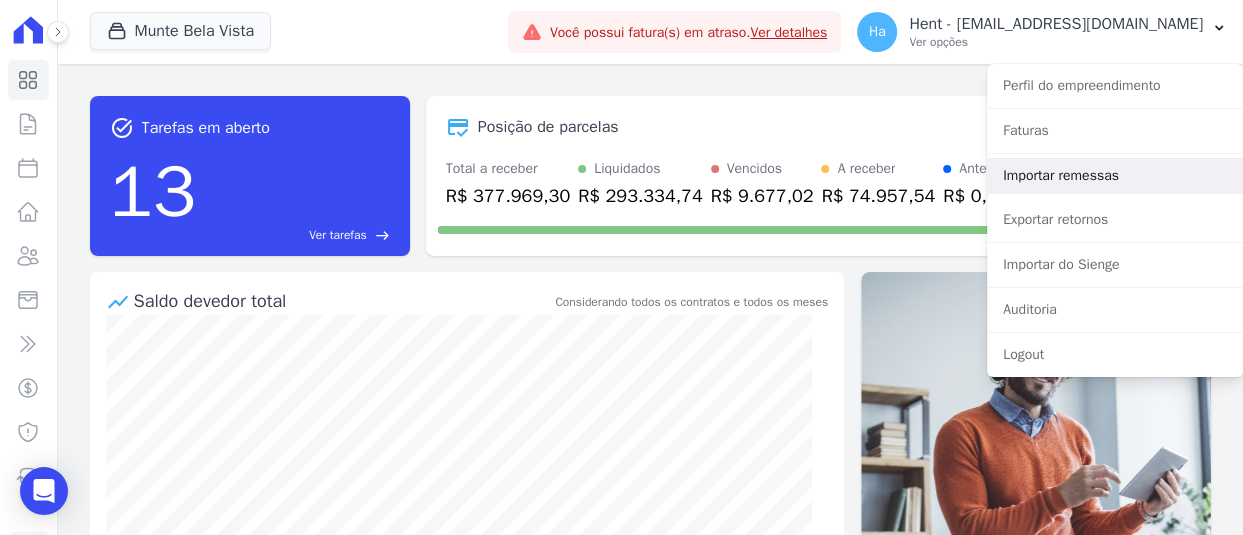 click on "Importar remessas" at bounding box center (1115, 176) 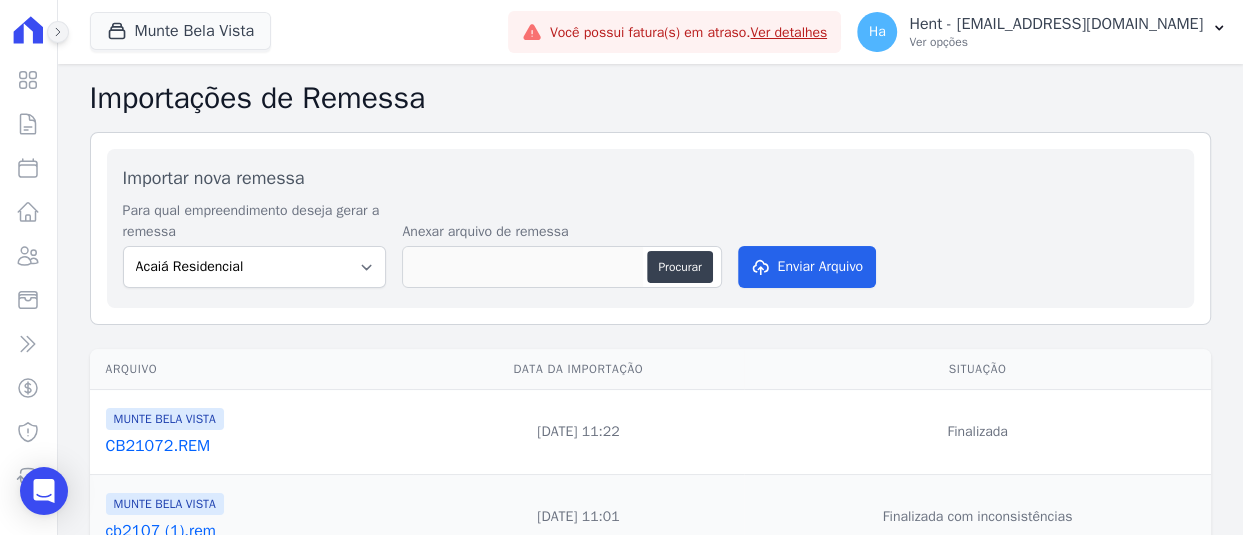click at bounding box center [58, 32] 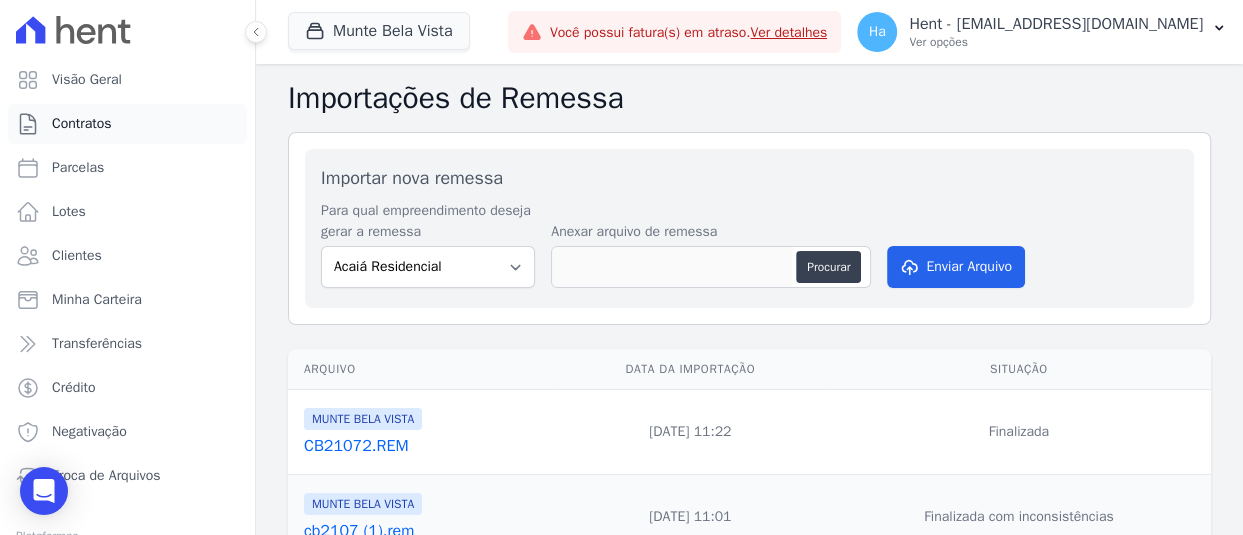 click on "Contratos" at bounding box center [82, 124] 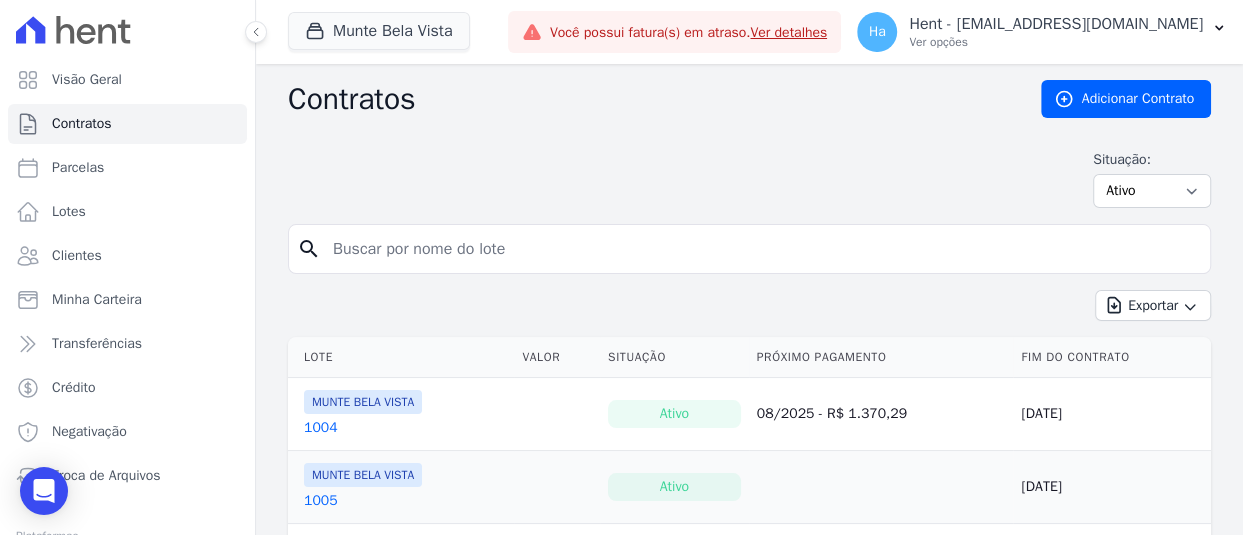 click at bounding box center [761, 249] 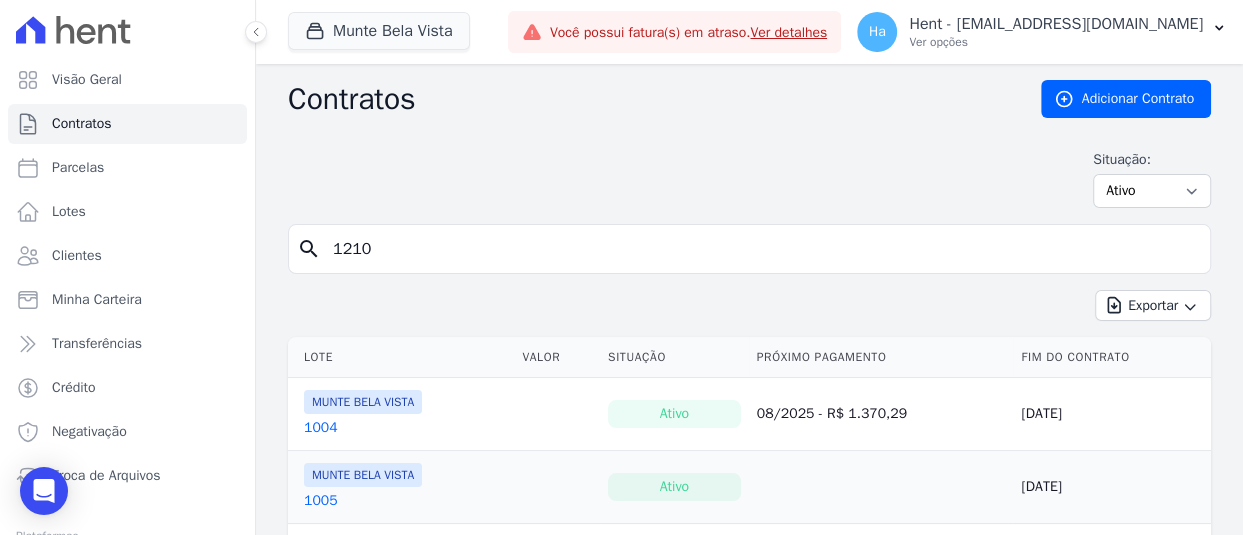 type on "1210" 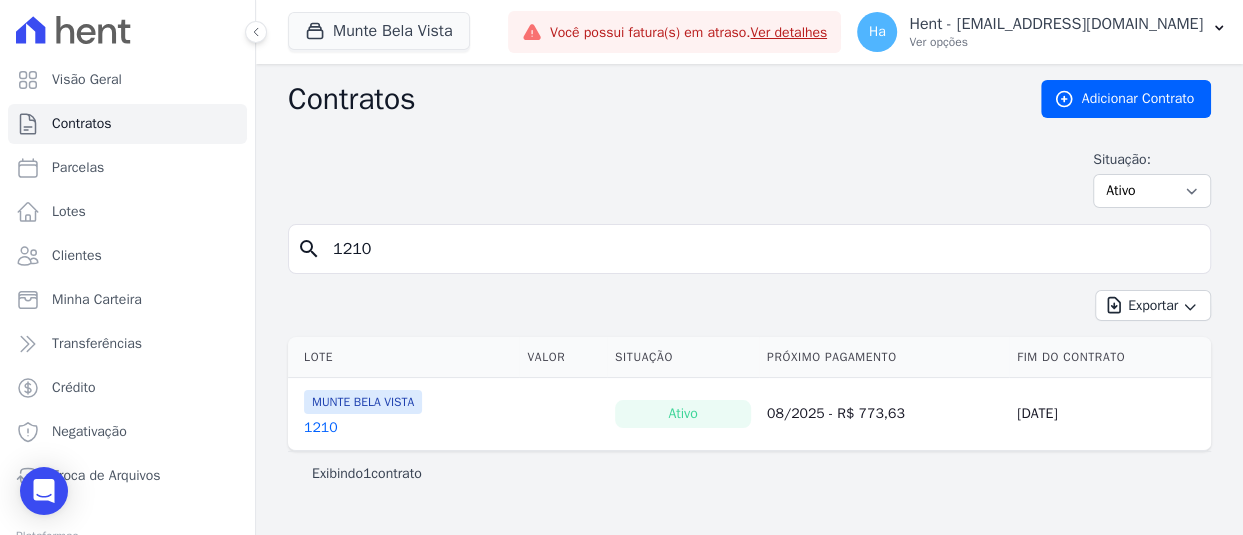 click on "1210" at bounding box center [321, 428] 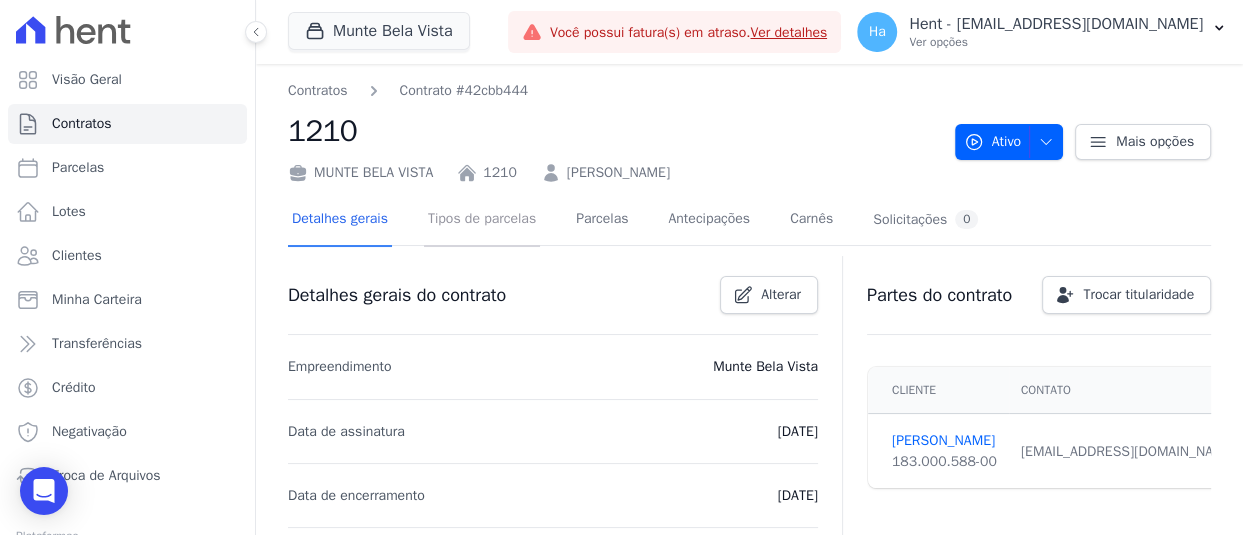 click on "Tipos de parcelas" at bounding box center (482, 220) 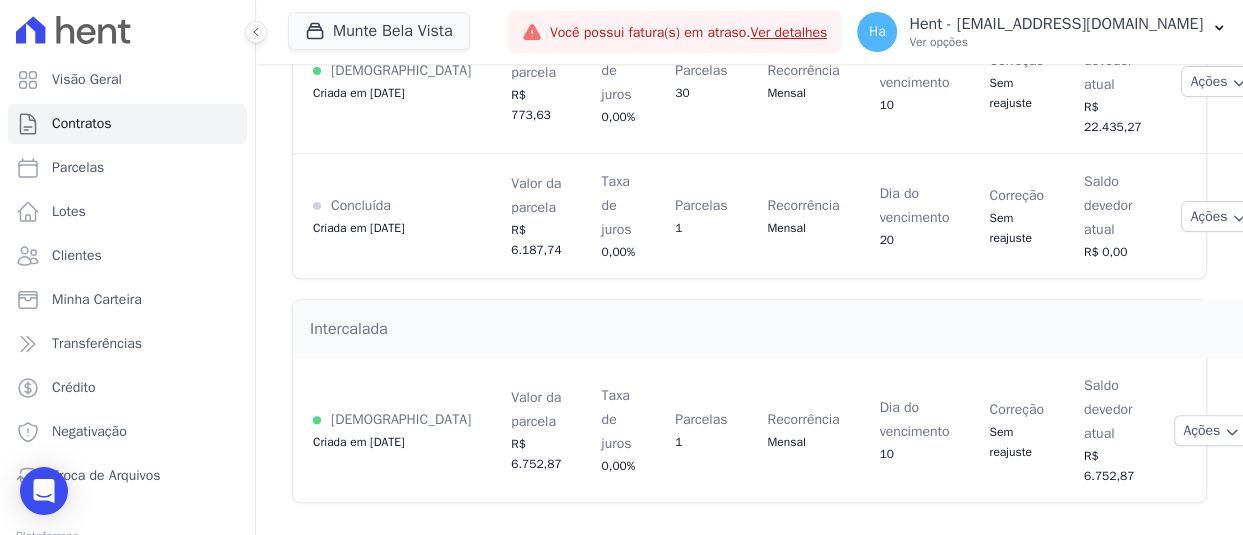 scroll, scrollTop: 418, scrollLeft: 0, axis: vertical 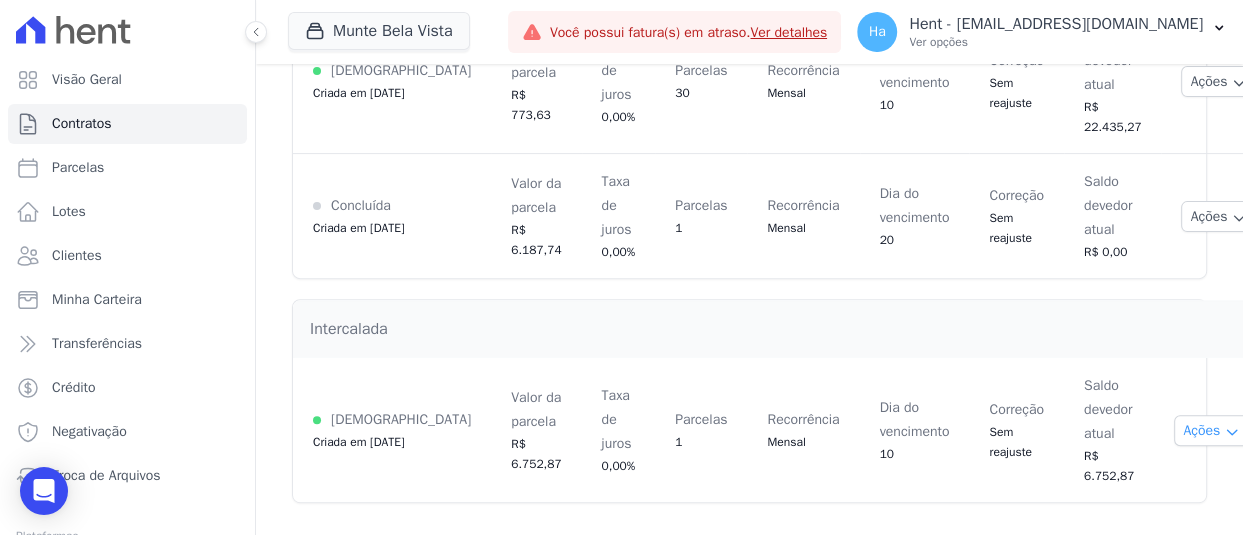 click on "Ações" at bounding box center [1213, 430] 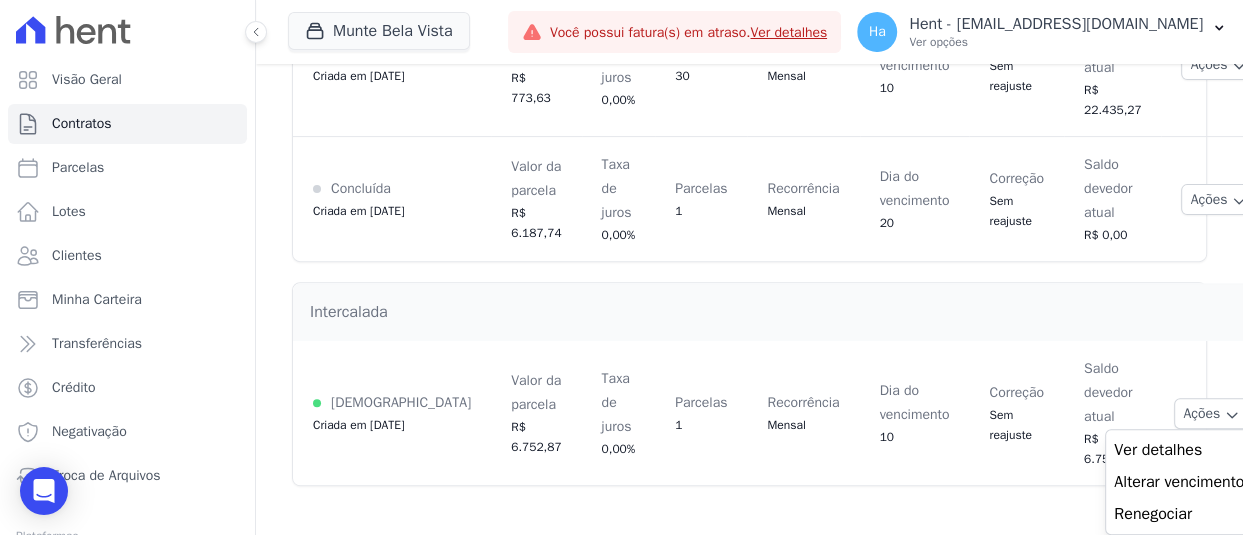 scroll, scrollTop: 434, scrollLeft: 0, axis: vertical 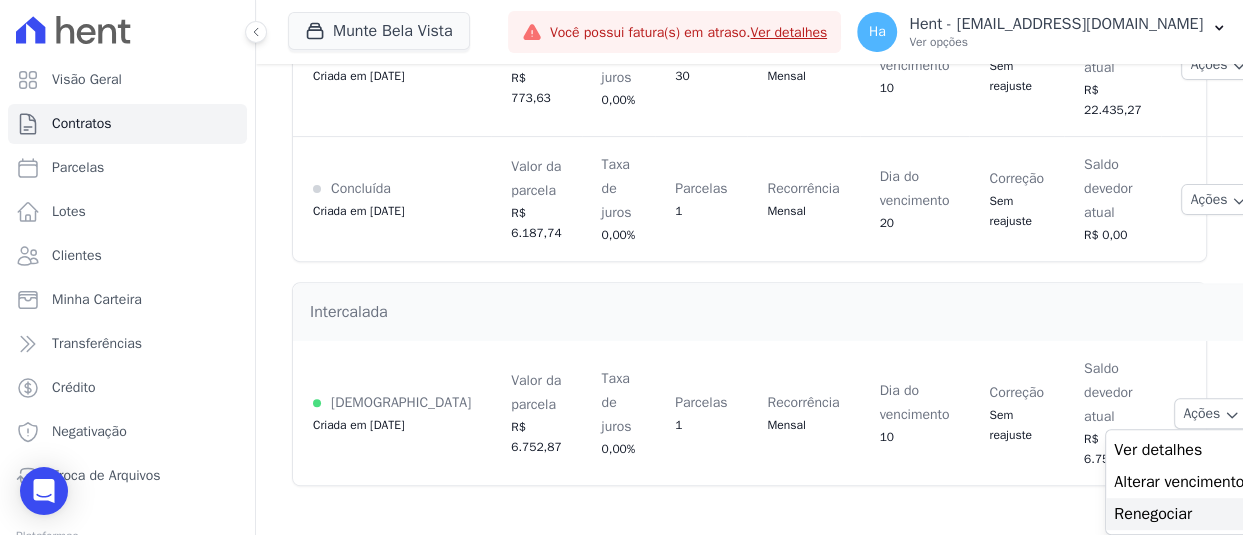 click on "Renegociar" at bounding box center [1179, 514] 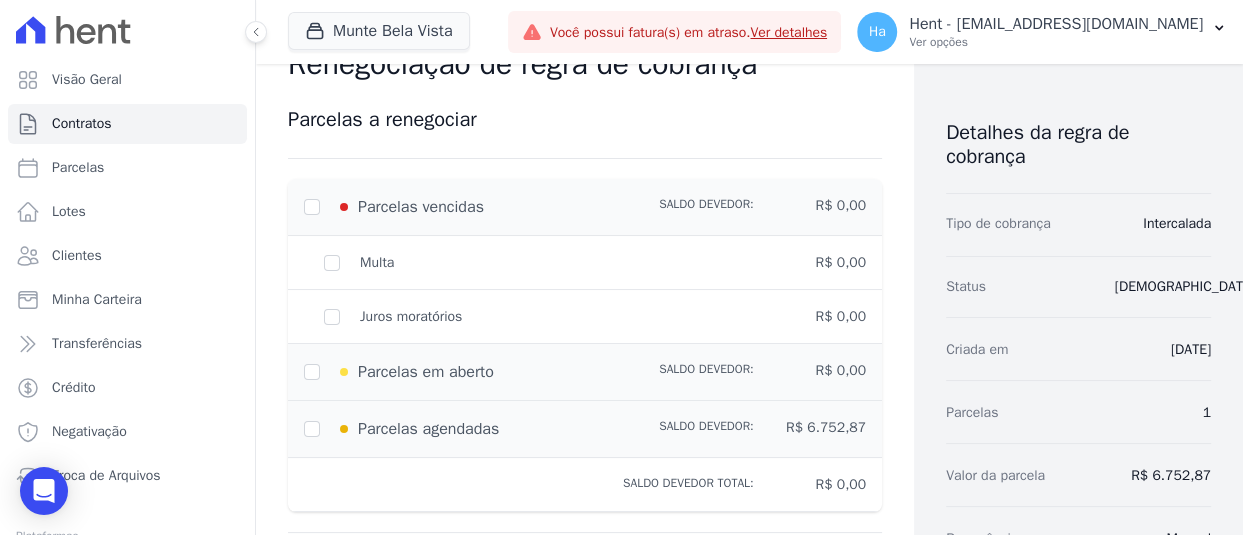 scroll, scrollTop: 200, scrollLeft: 0, axis: vertical 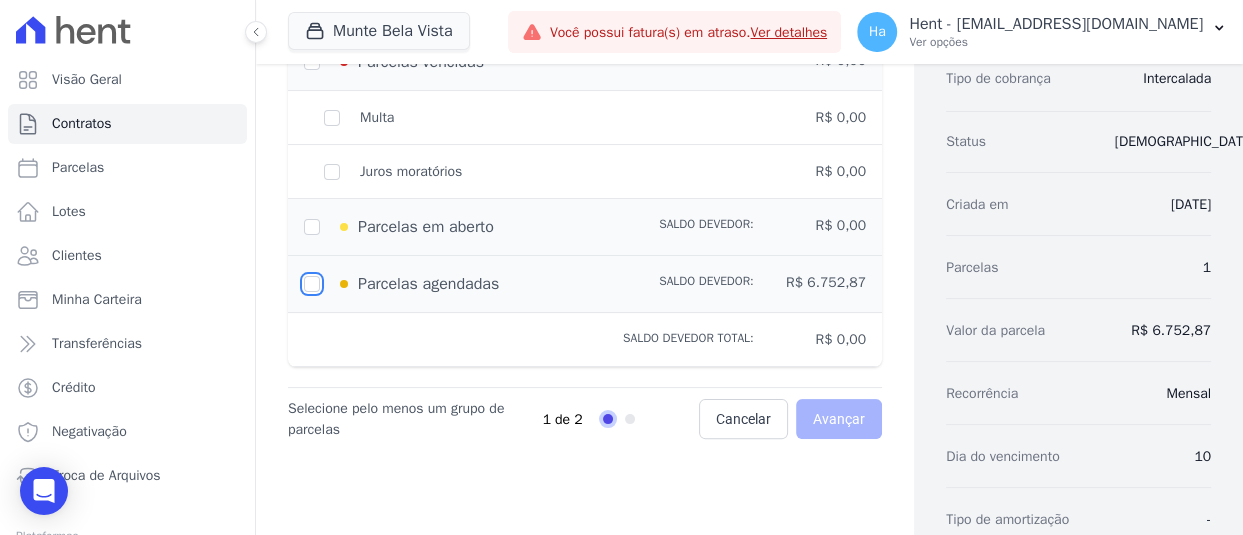 click at bounding box center (312, 284) 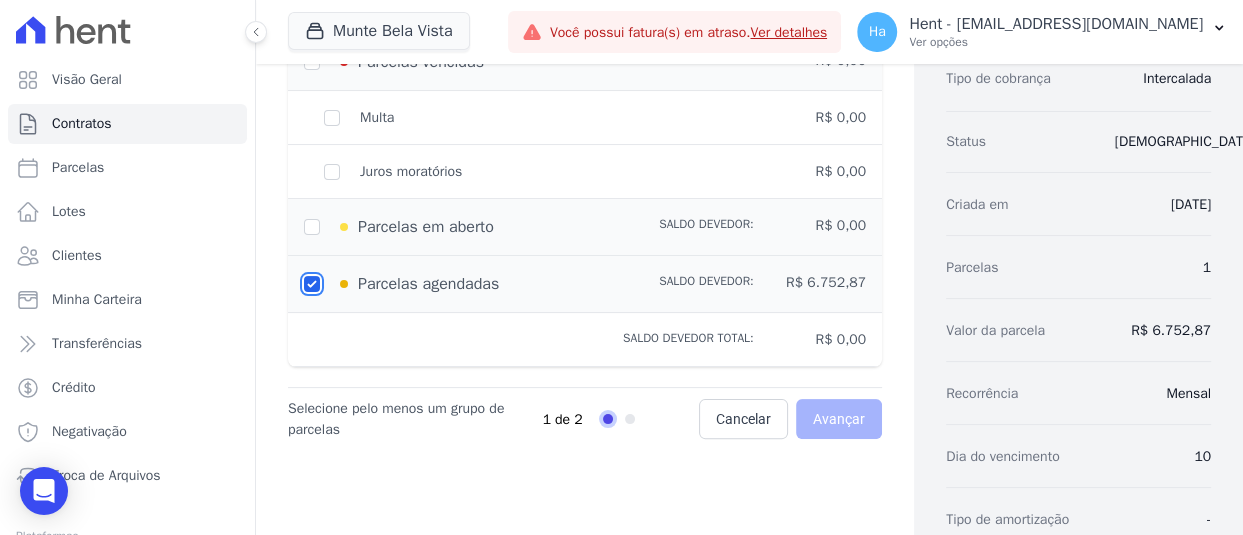 checkbox on "true" 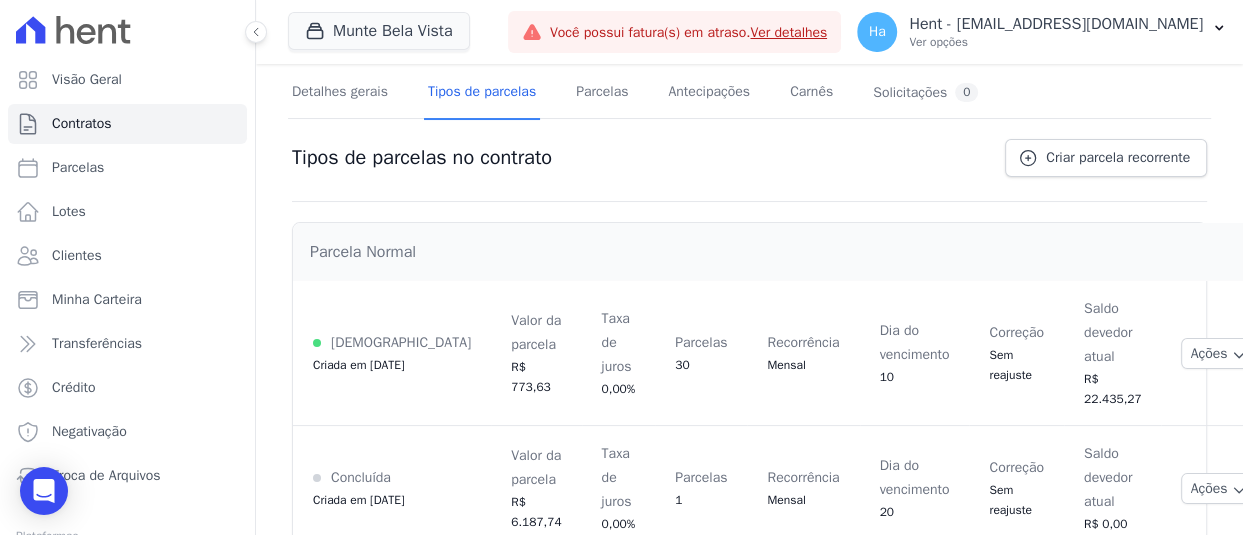 scroll, scrollTop: 434, scrollLeft: 0, axis: vertical 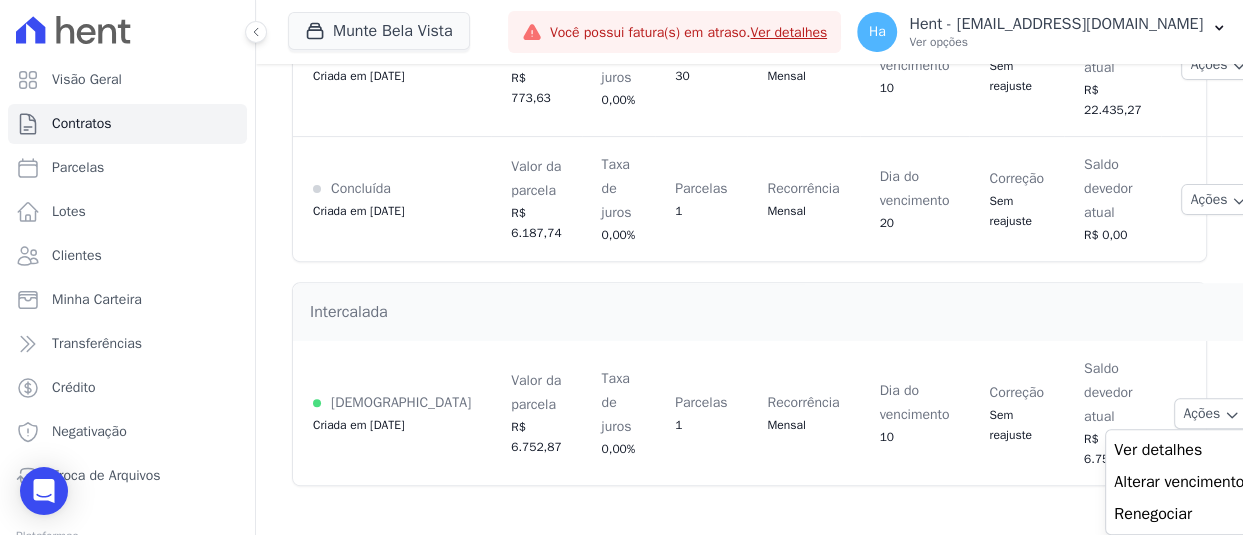 click on "Recorrência
Mensal" at bounding box center [803, 413] 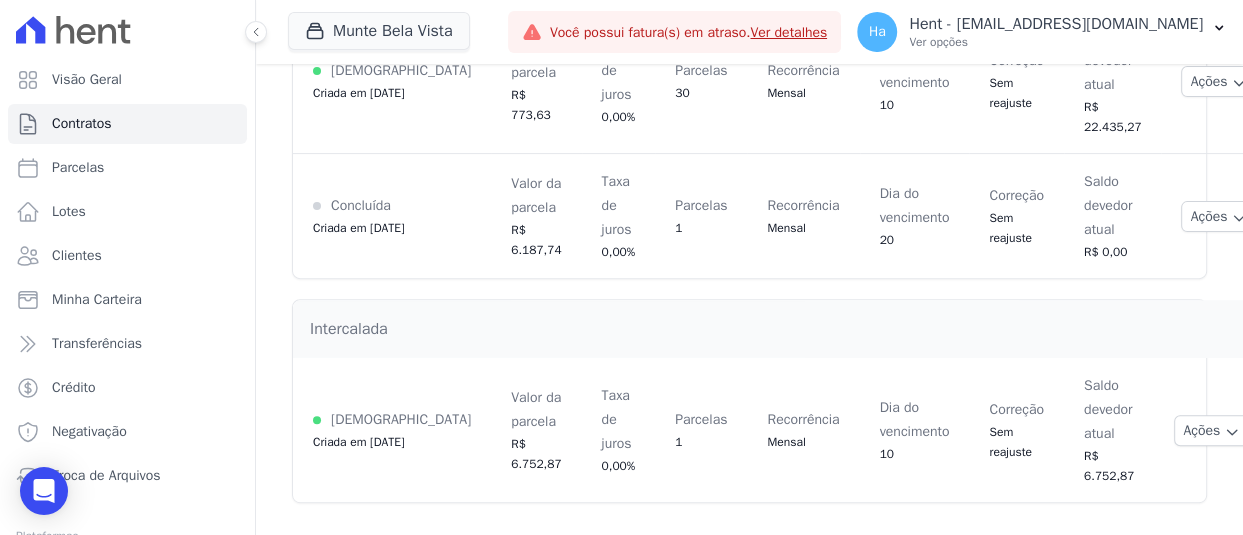 scroll, scrollTop: 418, scrollLeft: 0, axis: vertical 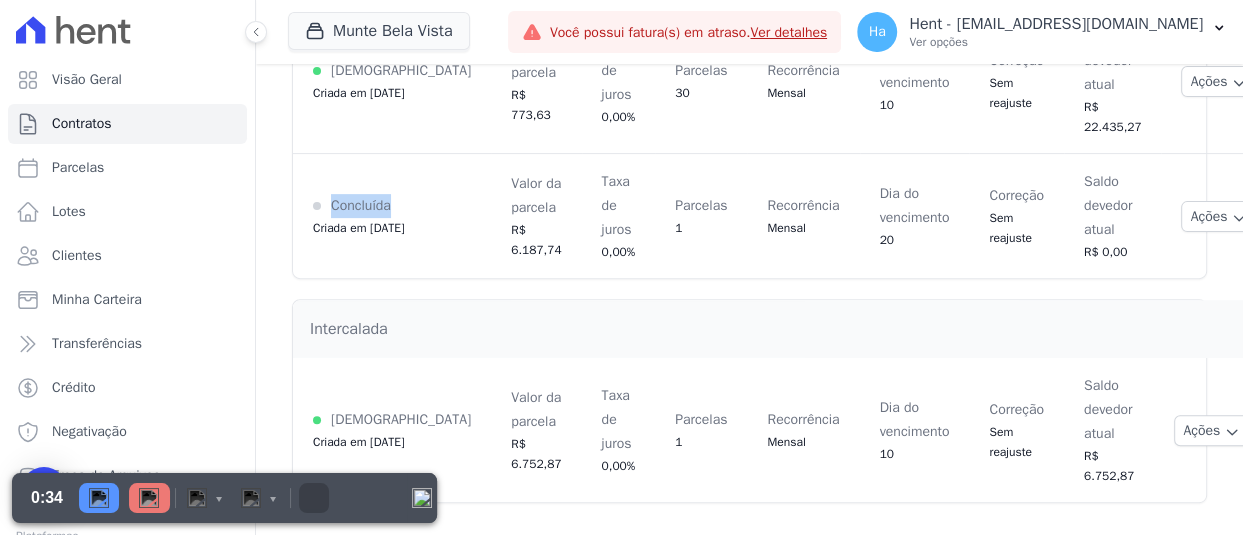 drag, startPoint x: 328, startPoint y: 188, endPoint x: 396, endPoint y: 195, distance: 68.359344 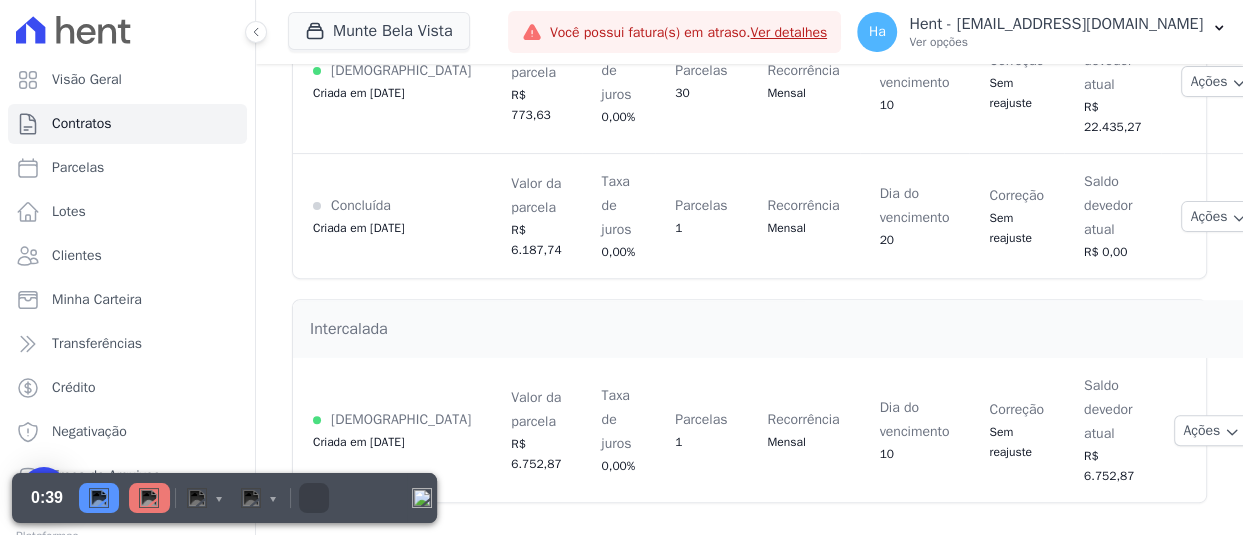 click on "Intercalada" at bounding box center (783, 329) 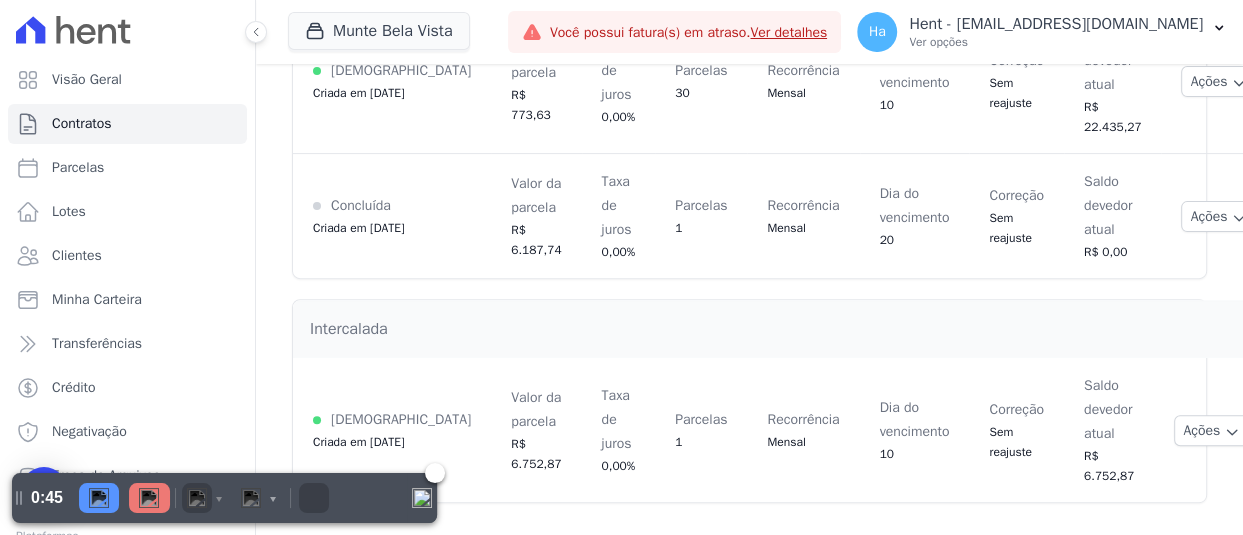 drag, startPoint x: 274, startPoint y: 480, endPoint x: 198, endPoint y: 492, distance: 76.941536 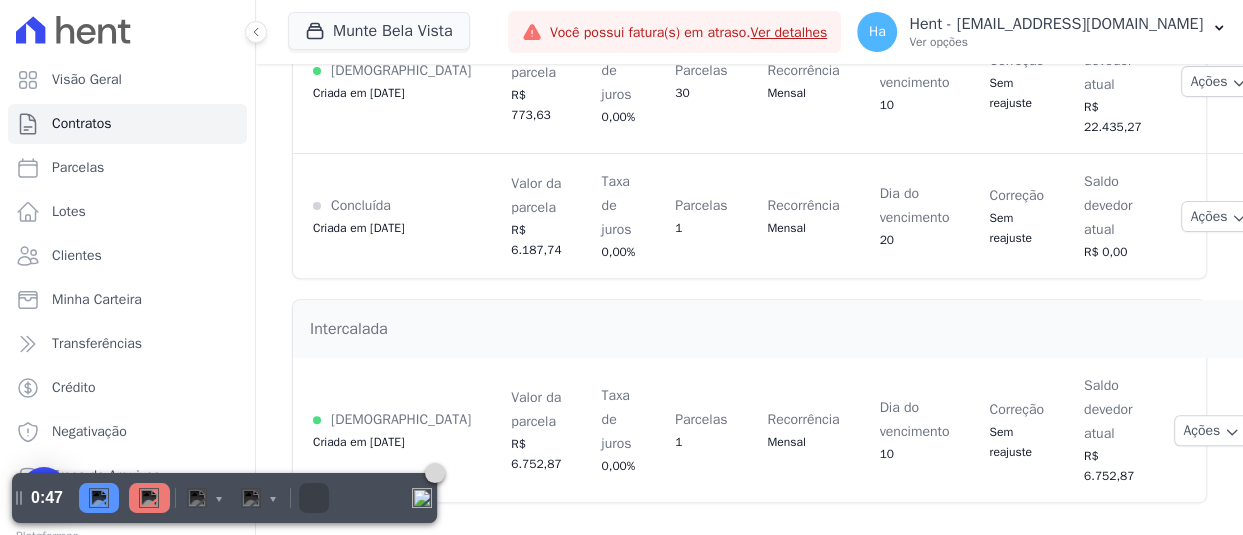 click at bounding box center (435, 473) 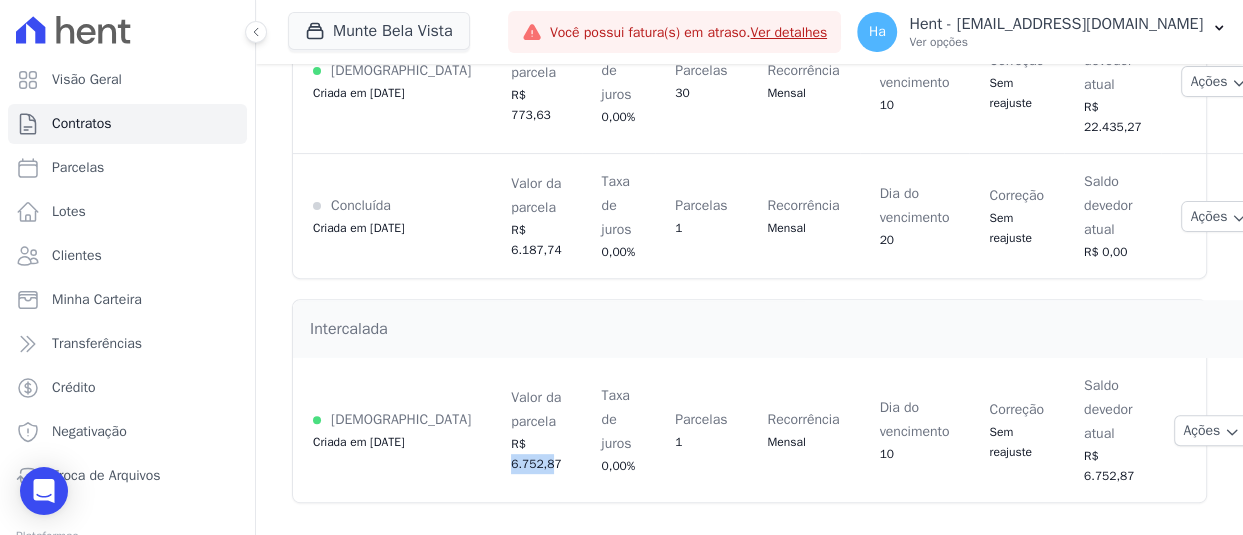 drag, startPoint x: 415, startPoint y: 480, endPoint x: 458, endPoint y: 480, distance: 43 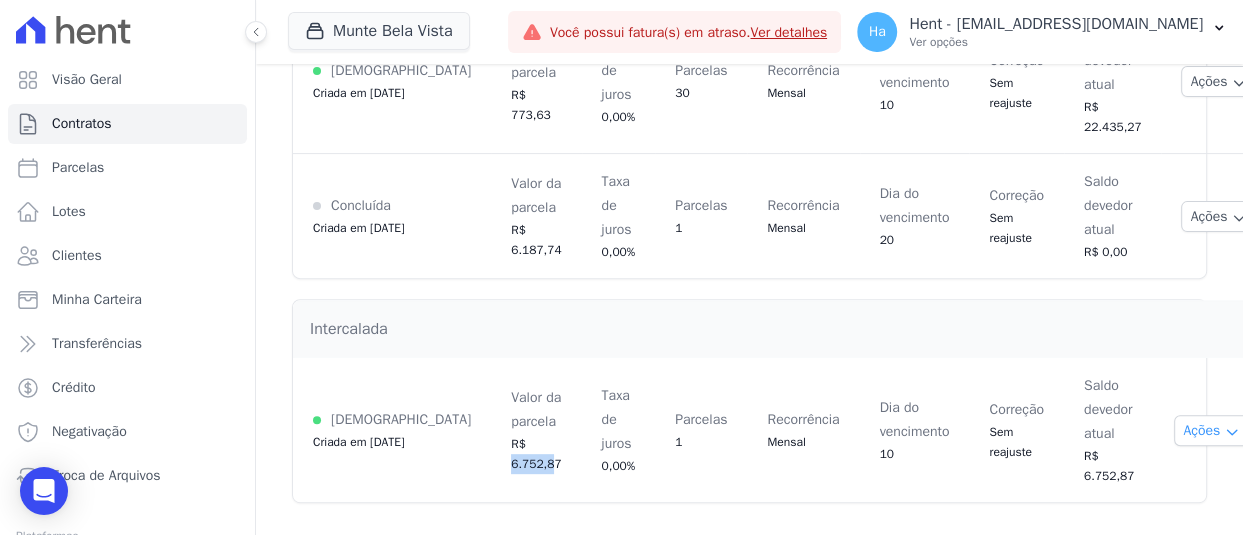 click 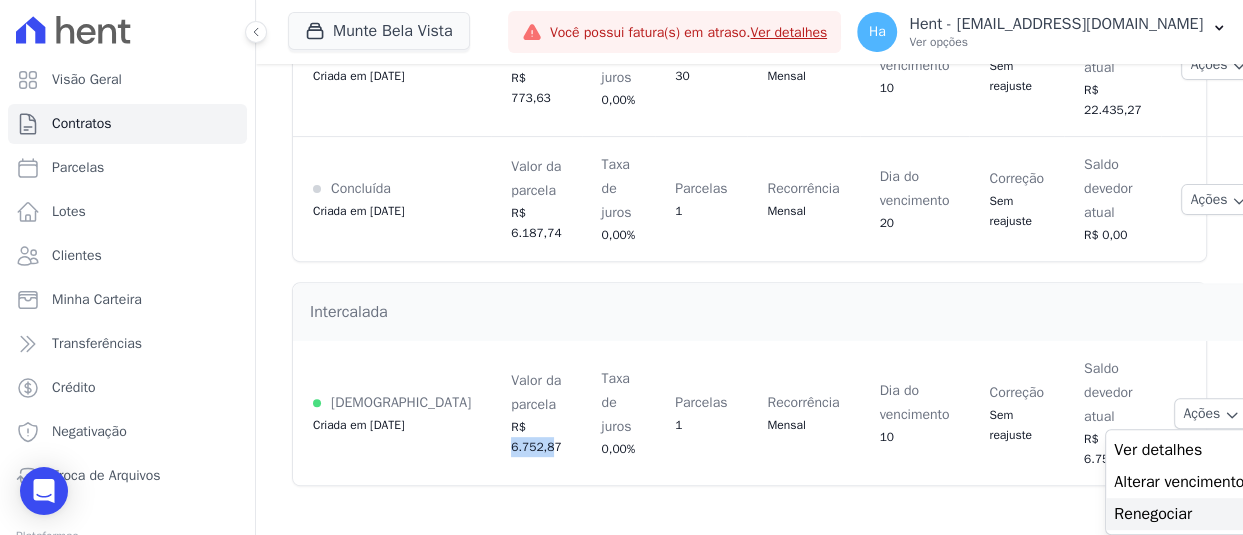 click on "Renegociar" at bounding box center [1179, 514] 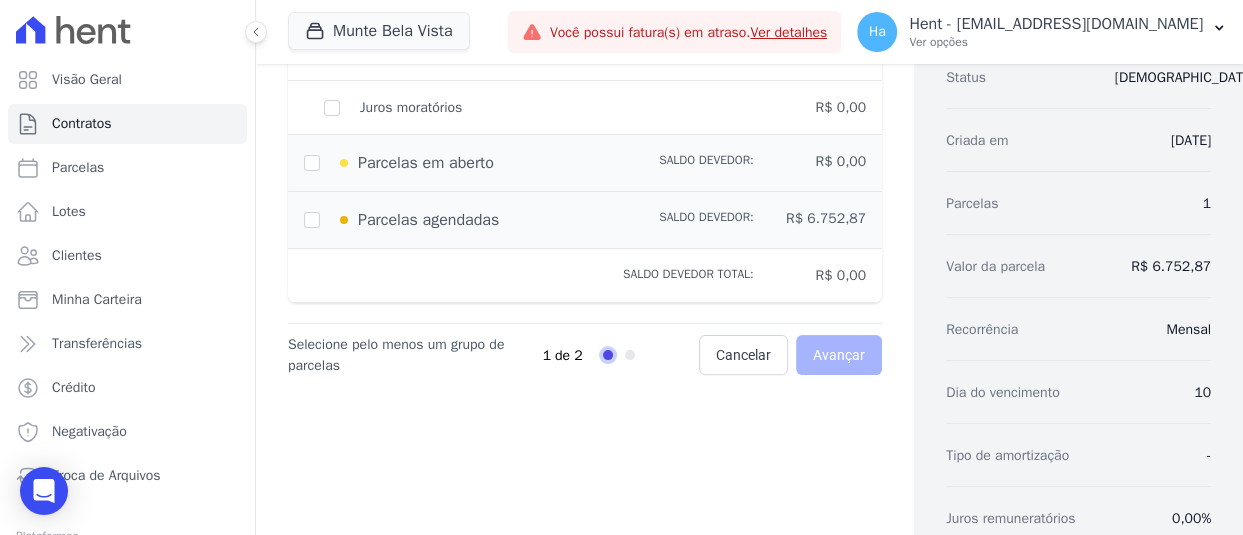 scroll, scrollTop: 300, scrollLeft: 0, axis: vertical 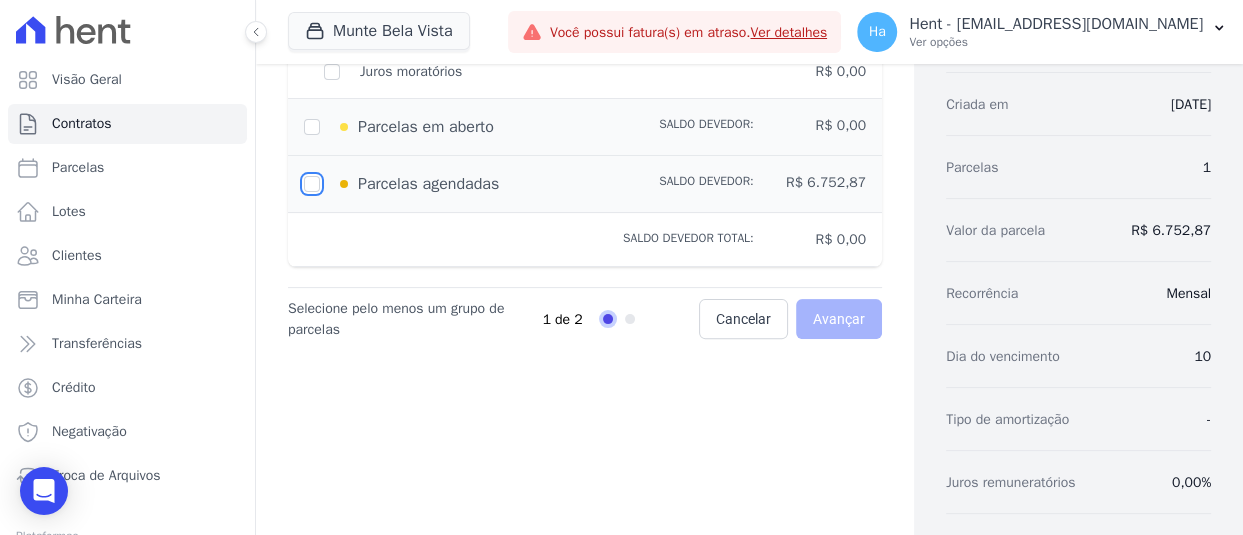 click at bounding box center (312, 184) 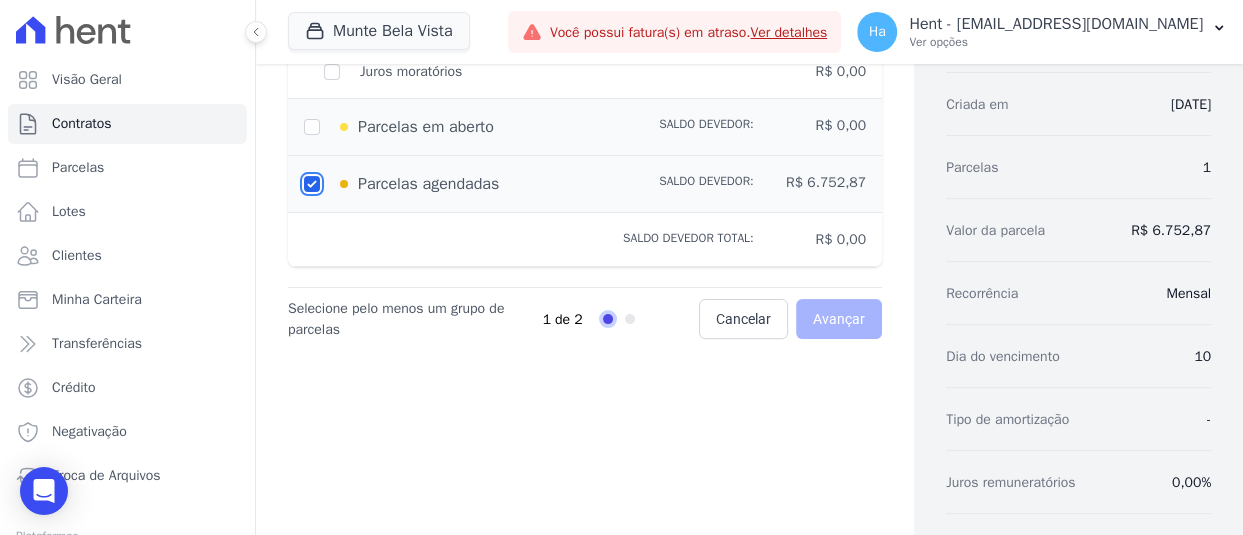checkbox on "true" 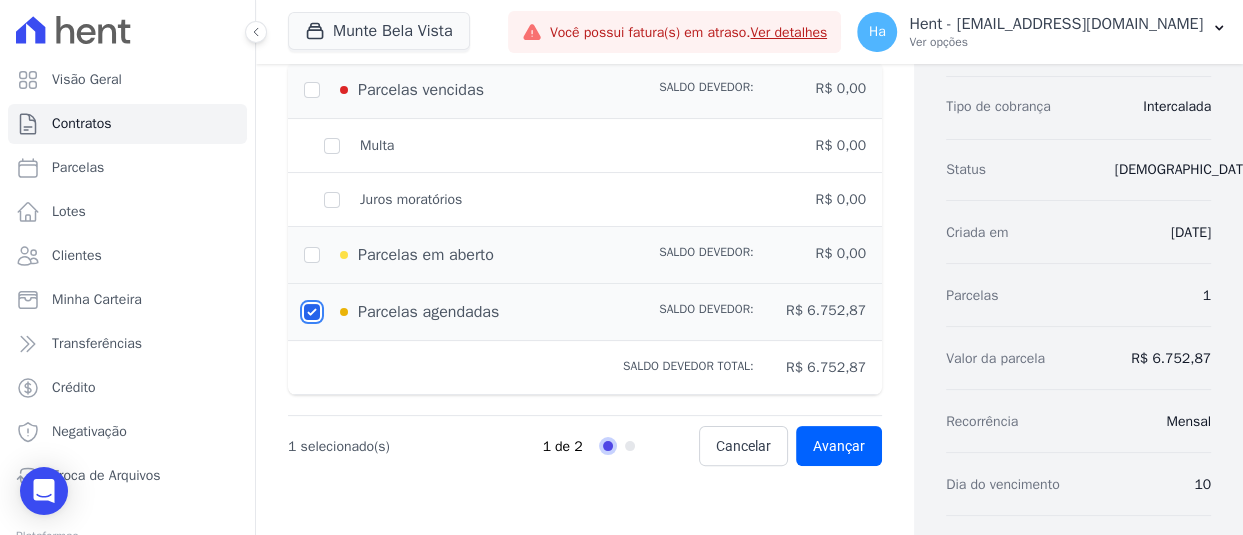 scroll, scrollTop: 300, scrollLeft: 0, axis: vertical 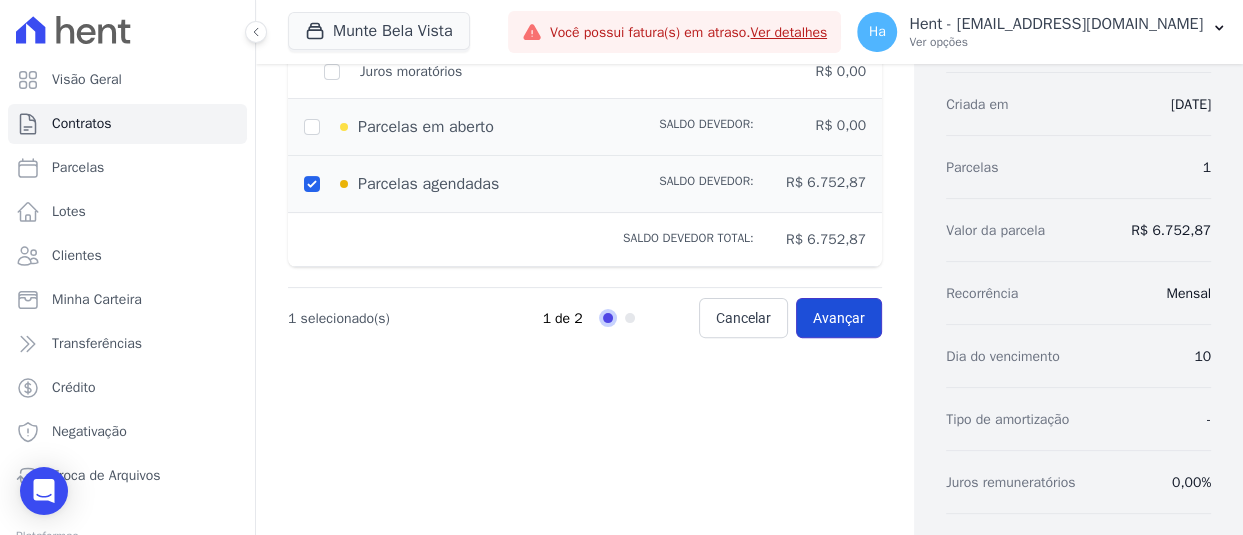 click on "Avançar" at bounding box center (839, 318) 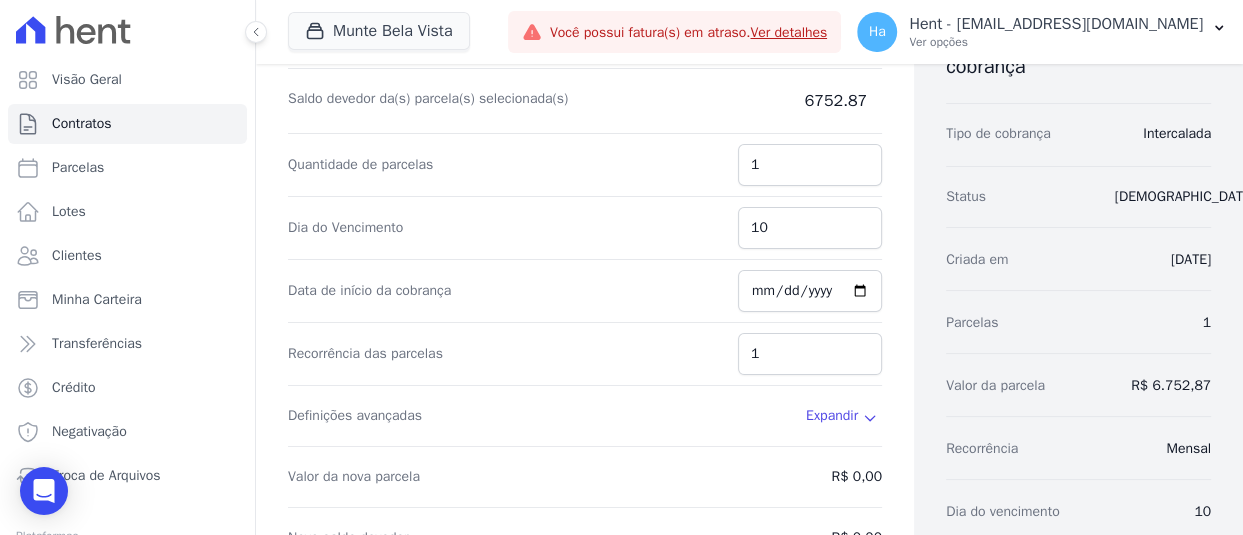 scroll, scrollTop: 100, scrollLeft: 0, axis: vertical 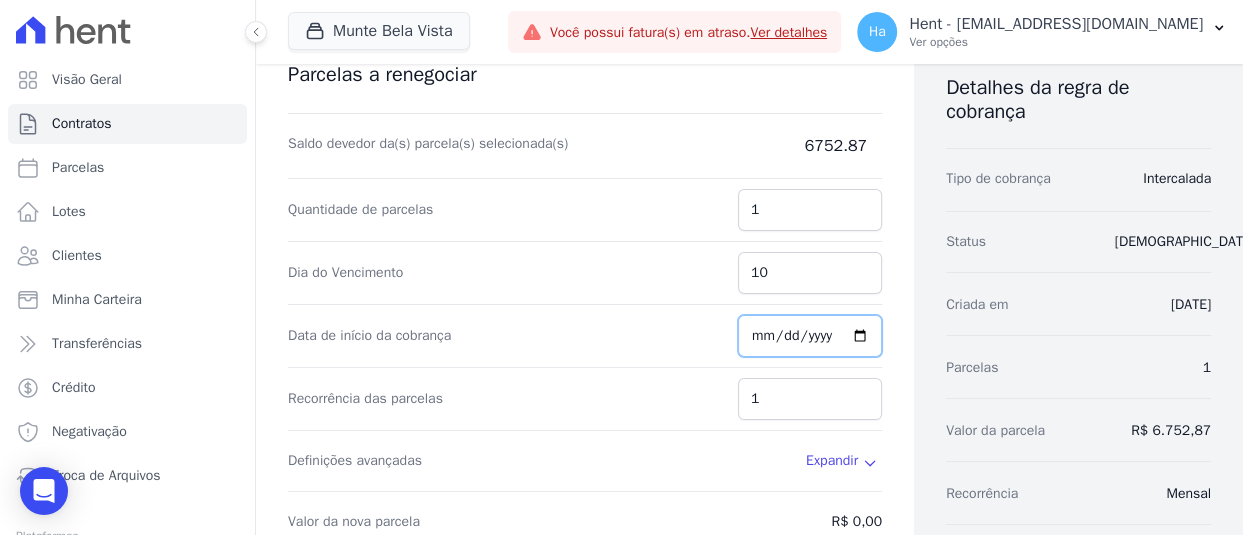 click on "[DATE]" at bounding box center (810, 336) 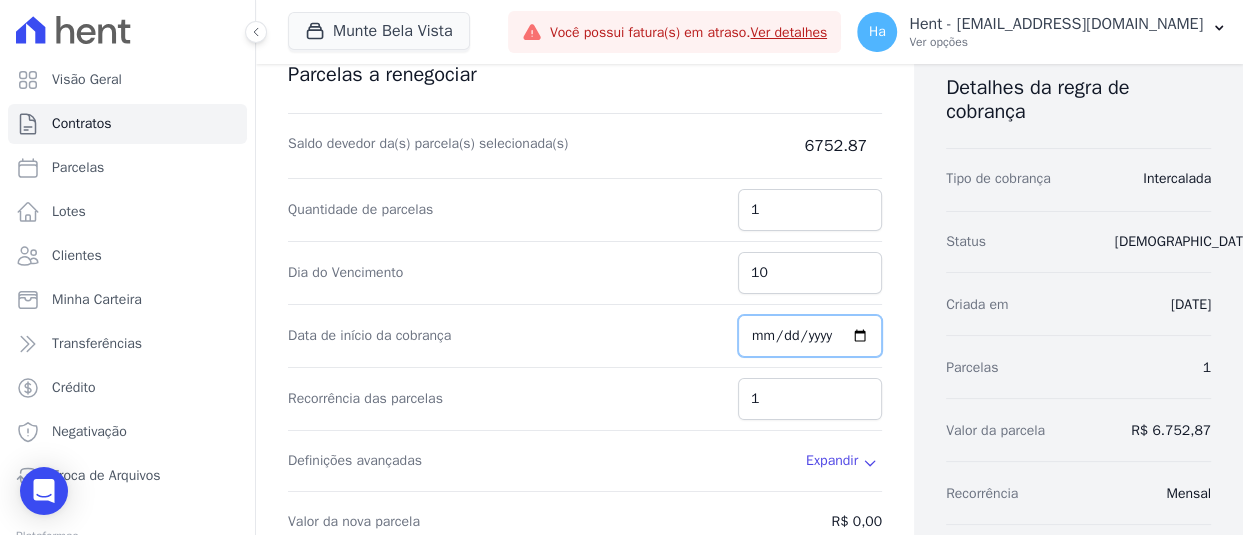 click on "[DATE]" at bounding box center (810, 336) 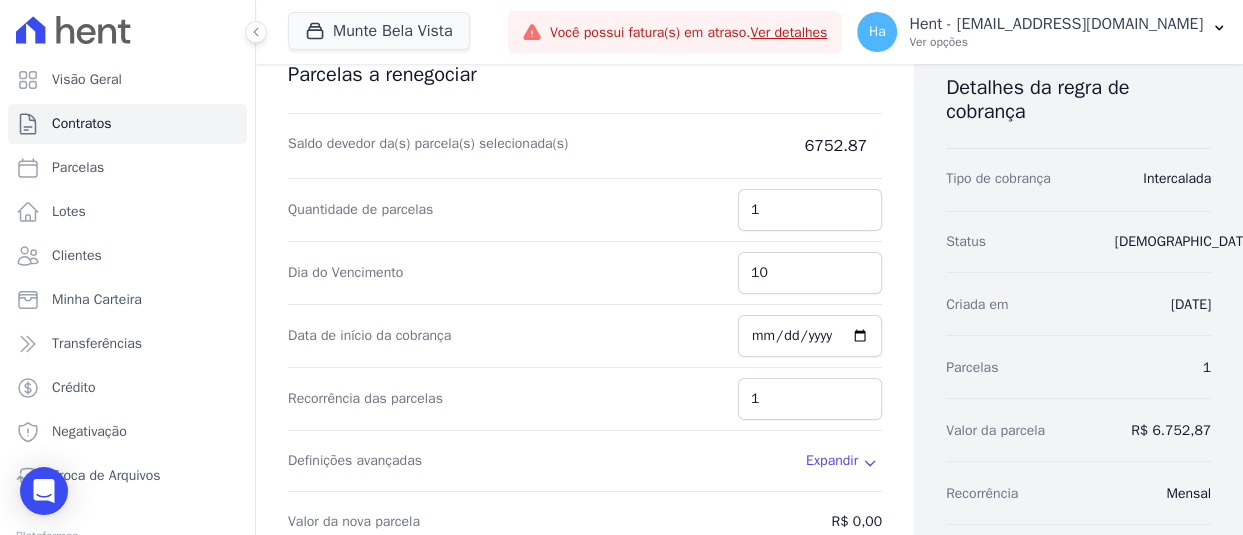 click on "Data de início da cobrança
[DATE]" at bounding box center [585, 336] 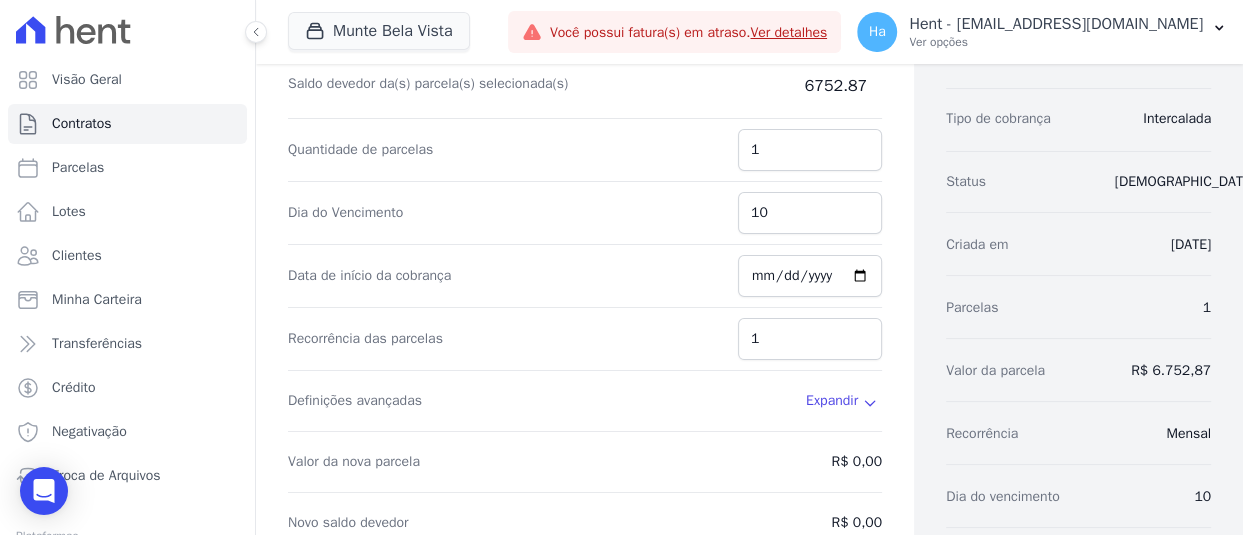 scroll, scrollTop: 200, scrollLeft: 0, axis: vertical 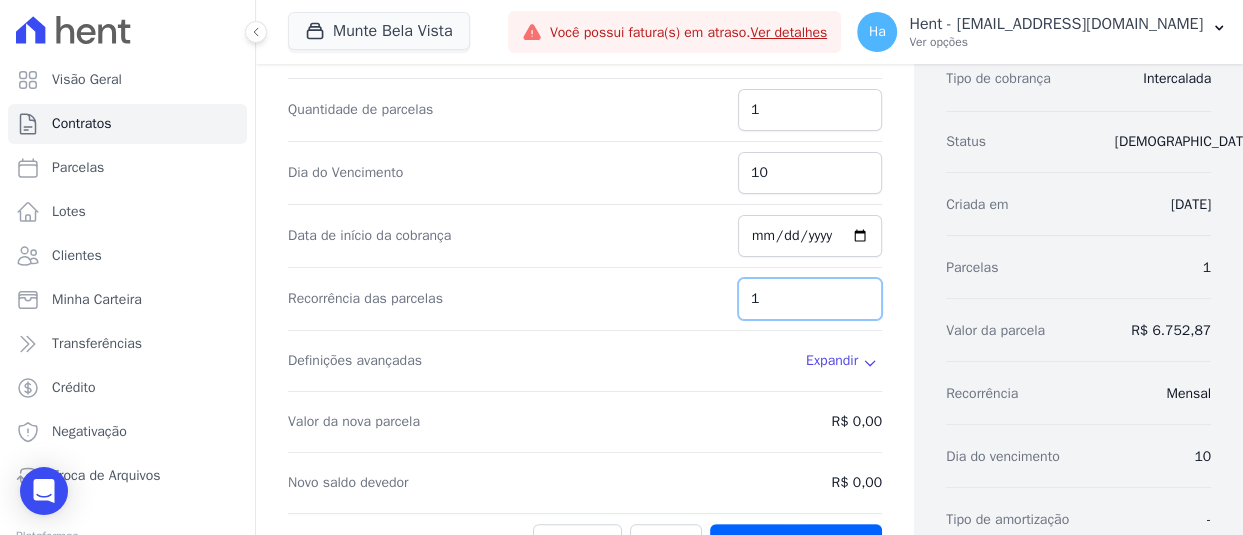 drag, startPoint x: 760, startPoint y: 295, endPoint x: 733, endPoint y: 298, distance: 27.166155 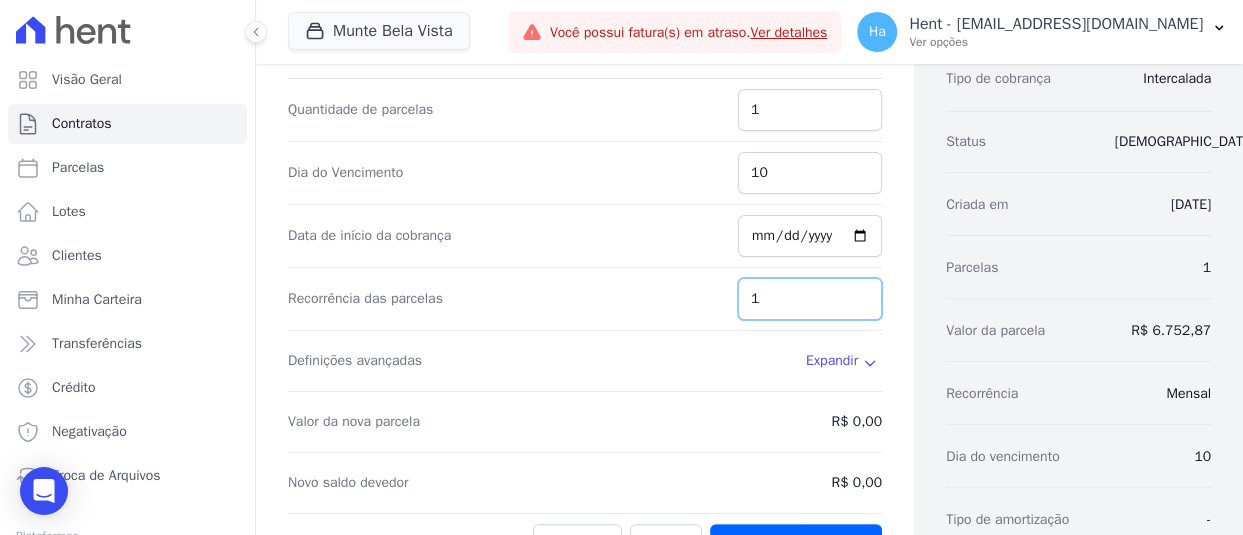 click on "1" at bounding box center [810, 299] 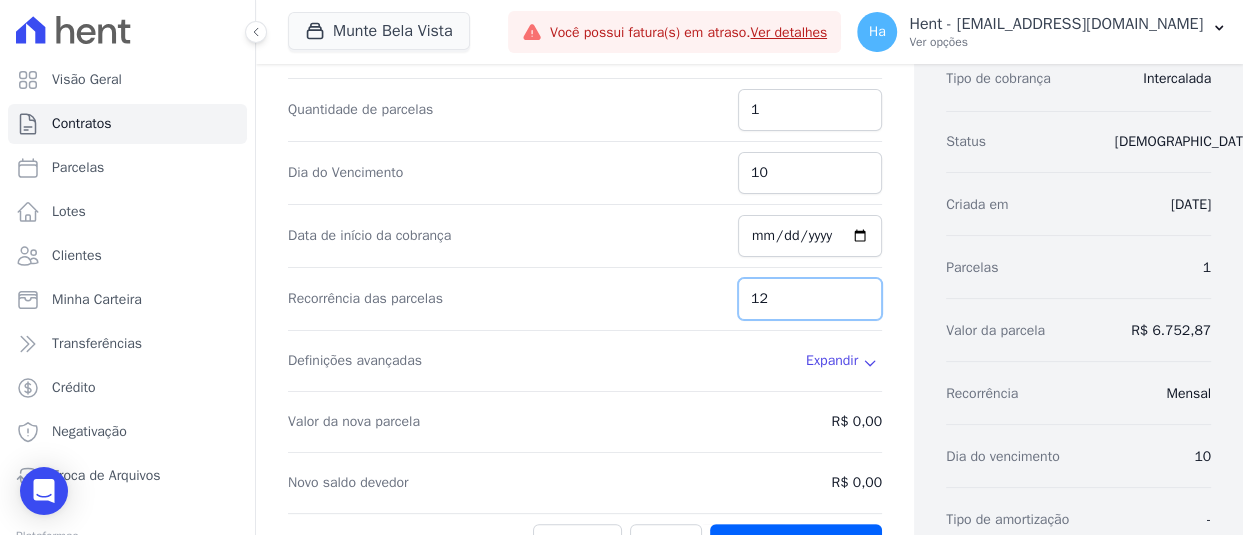 type on "12" 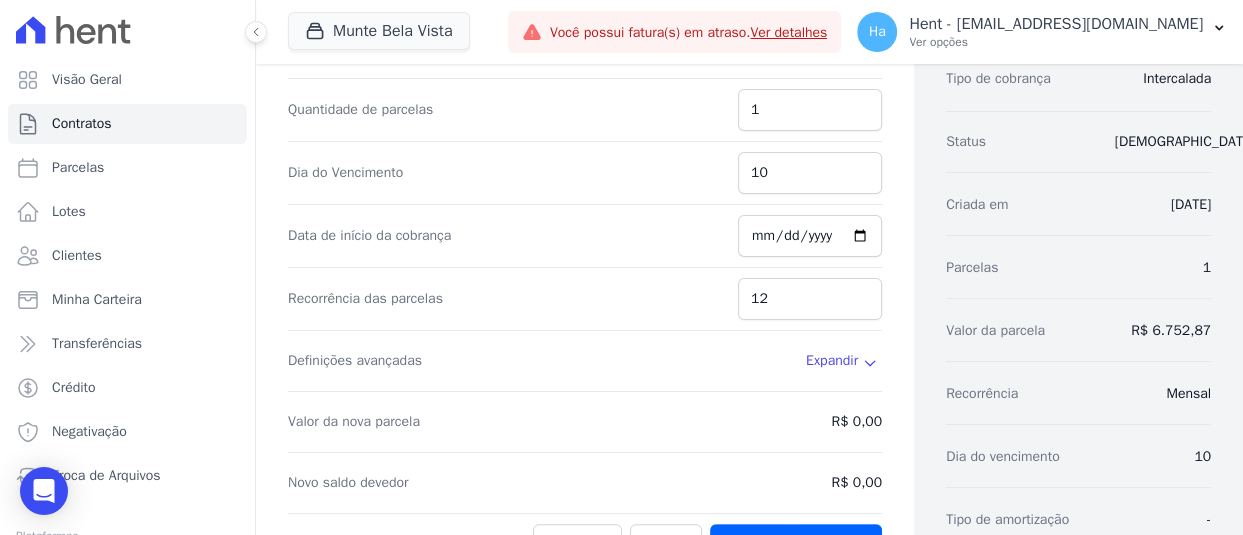 click on "Recorrência das parcelas
12" at bounding box center [585, 299] 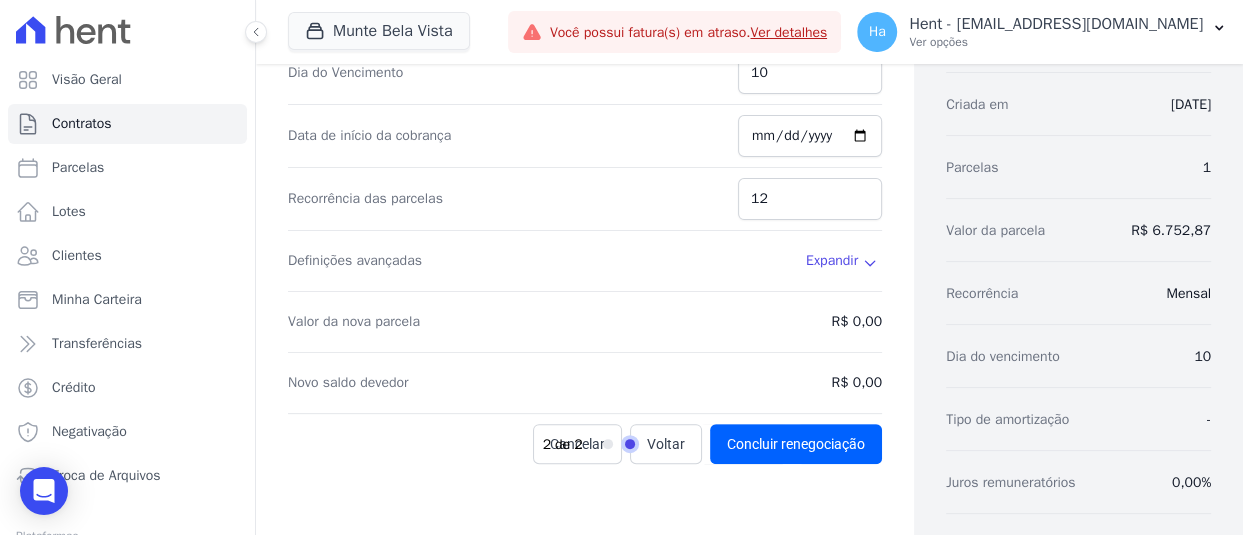 scroll, scrollTop: 100, scrollLeft: 0, axis: vertical 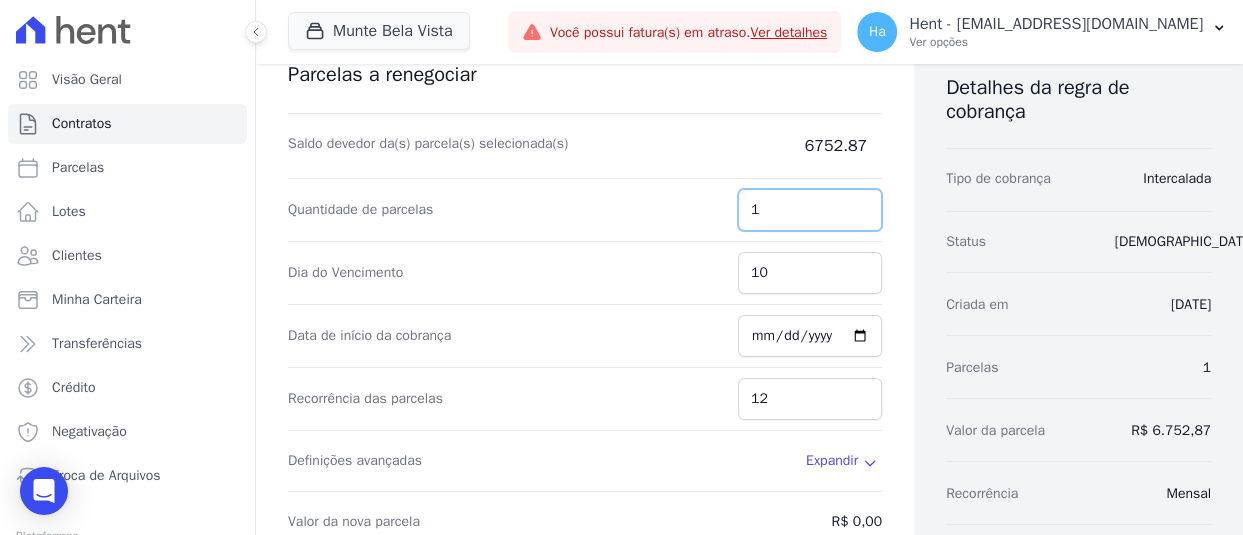 drag, startPoint x: 773, startPoint y: 206, endPoint x: 695, endPoint y: 198, distance: 78.40918 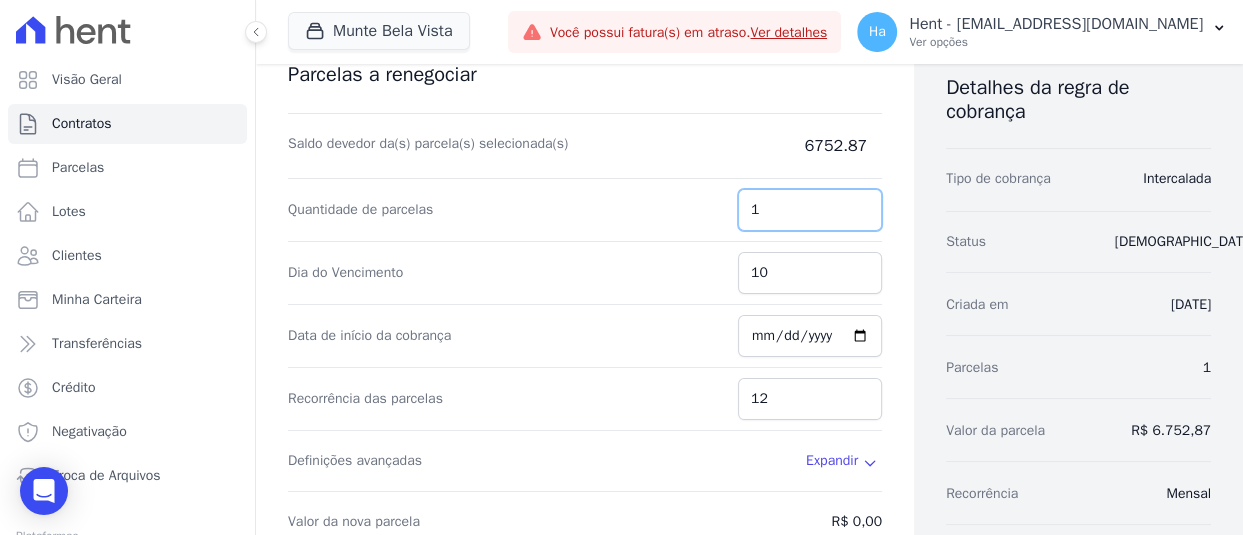 click on "Quantidade de parcelas
1" at bounding box center (585, 210) 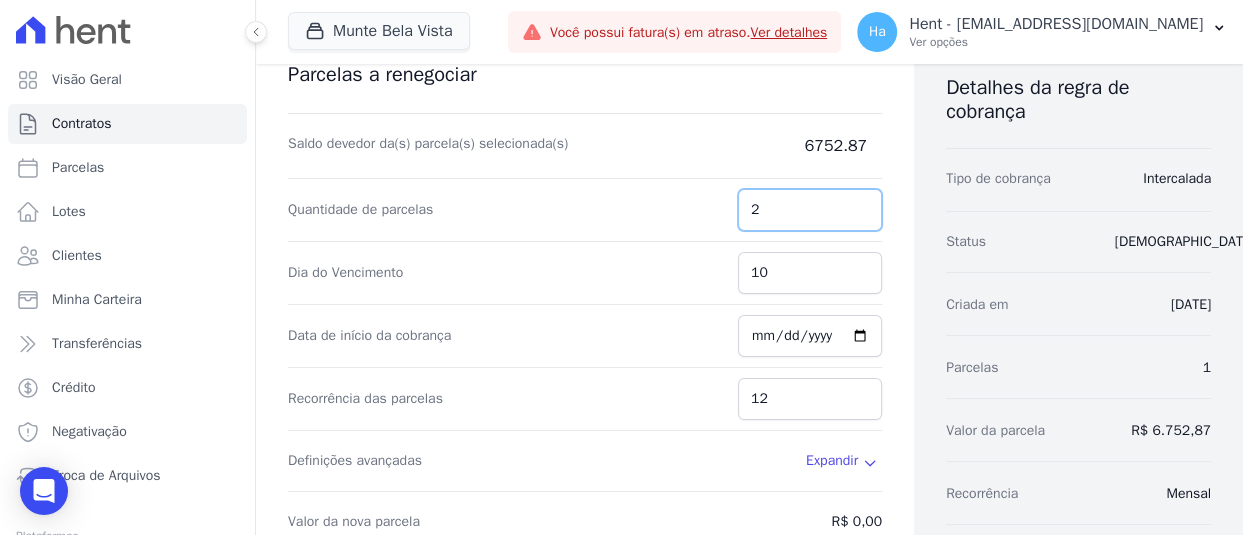 type on "2" 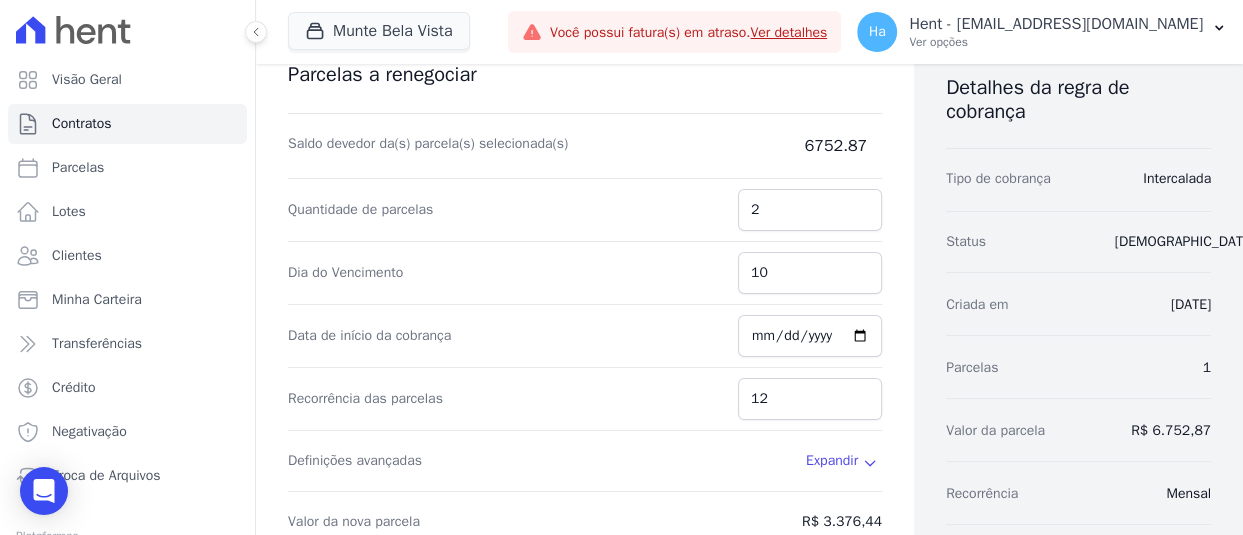 drag, startPoint x: 800, startPoint y: 142, endPoint x: 850, endPoint y: 144, distance: 50.039986 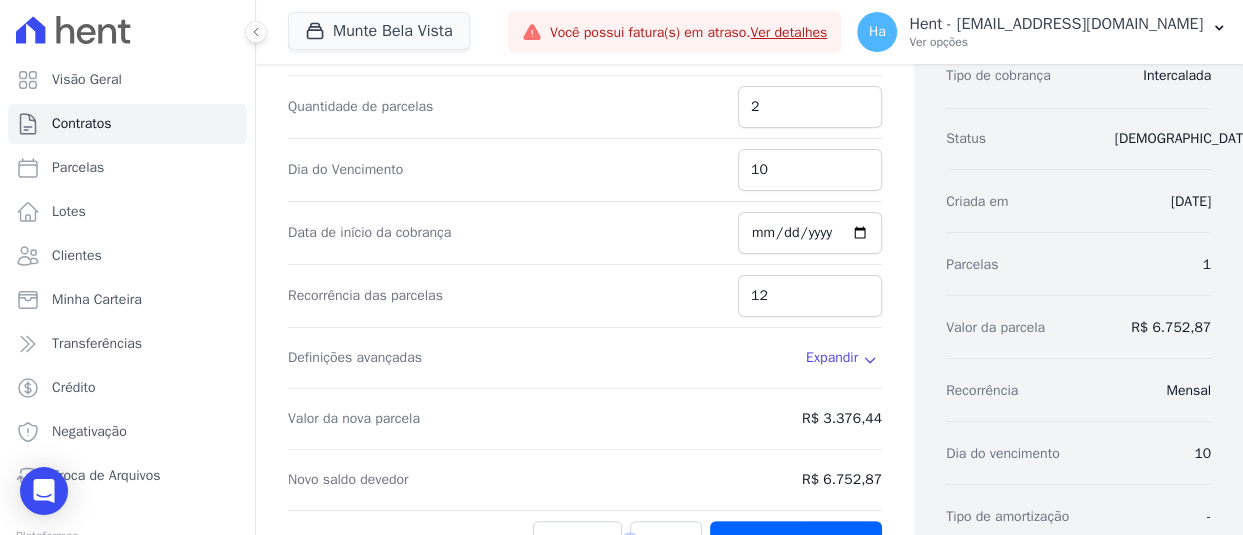 scroll, scrollTop: 500, scrollLeft: 0, axis: vertical 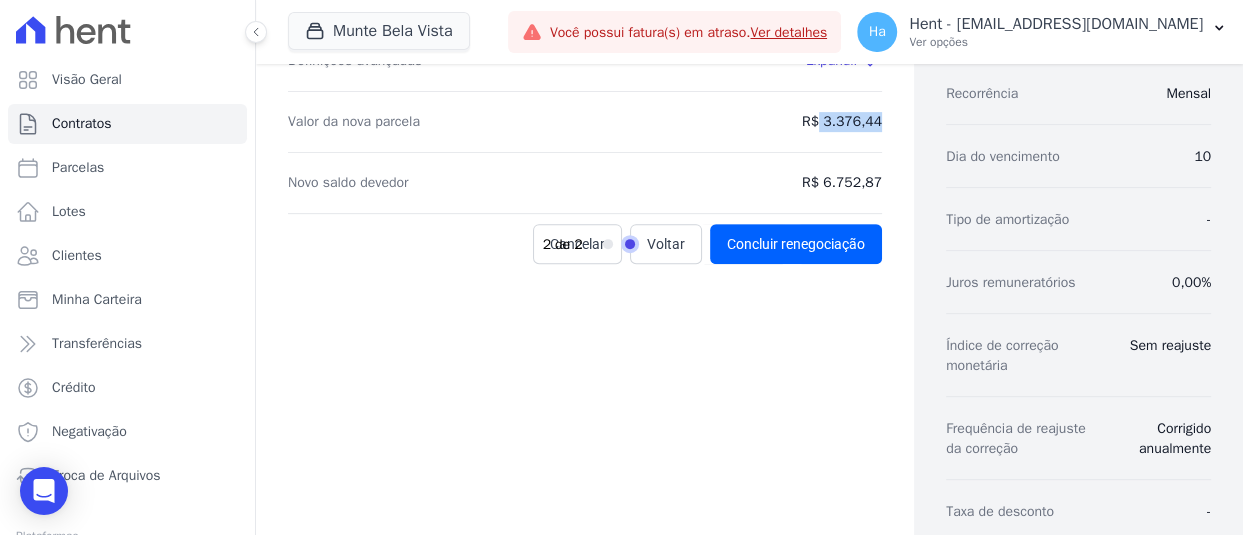drag, startPoint x: 814, startPoint y: 123, endPoint x: 875, endPoint y: 129, distance: 61.294373 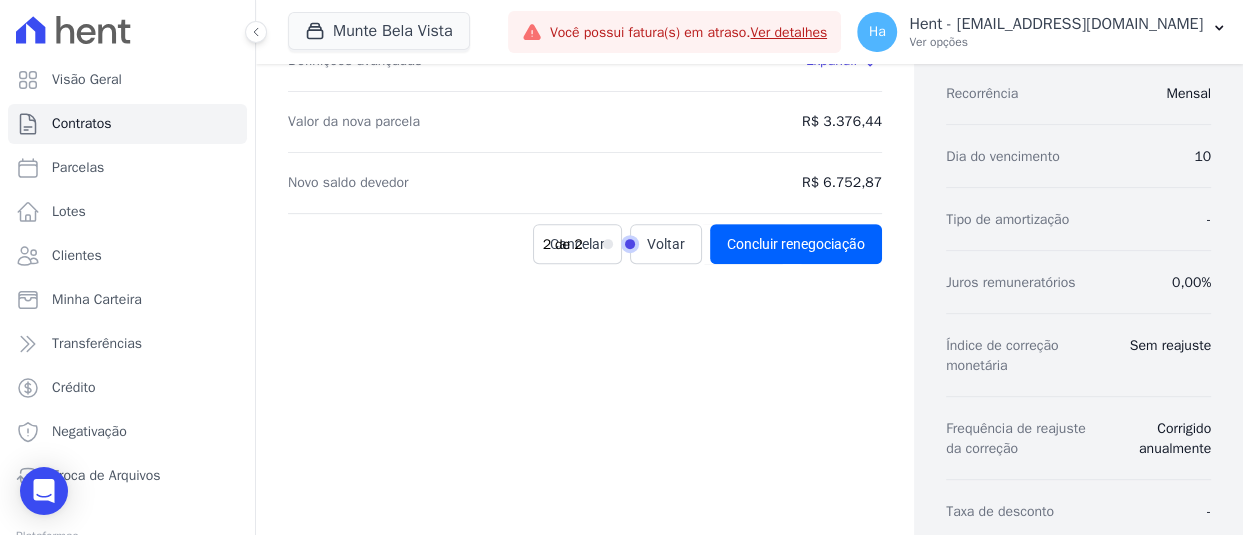 click on "Valor da nova parcela
R$ 3.376,44" at bounding box center (585, 122) 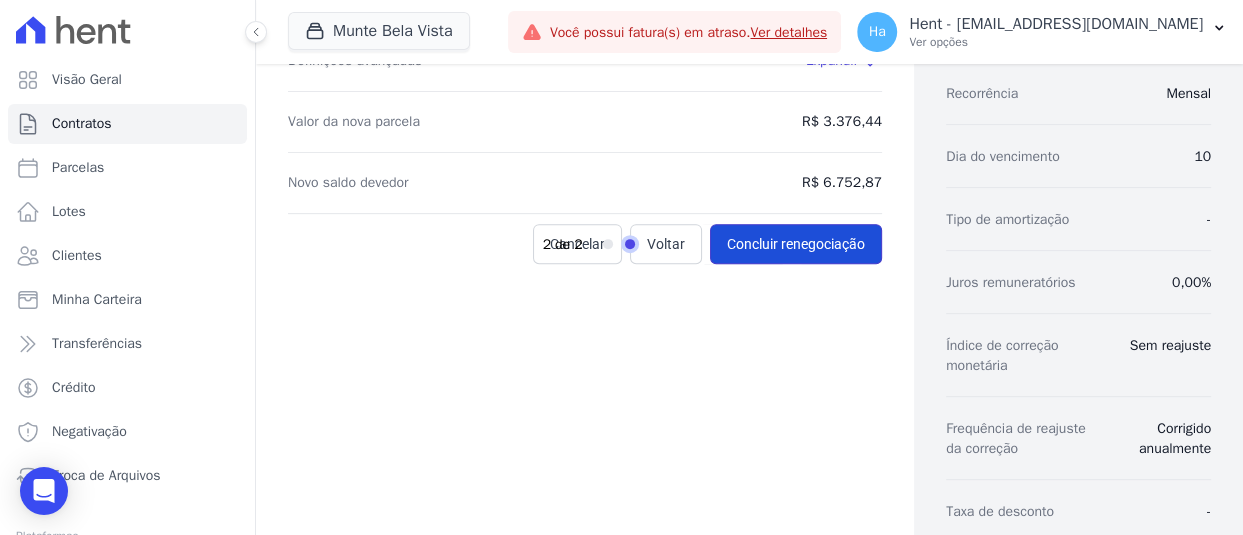 click on "Concluir renegociação" at bounding box center [796, 244] 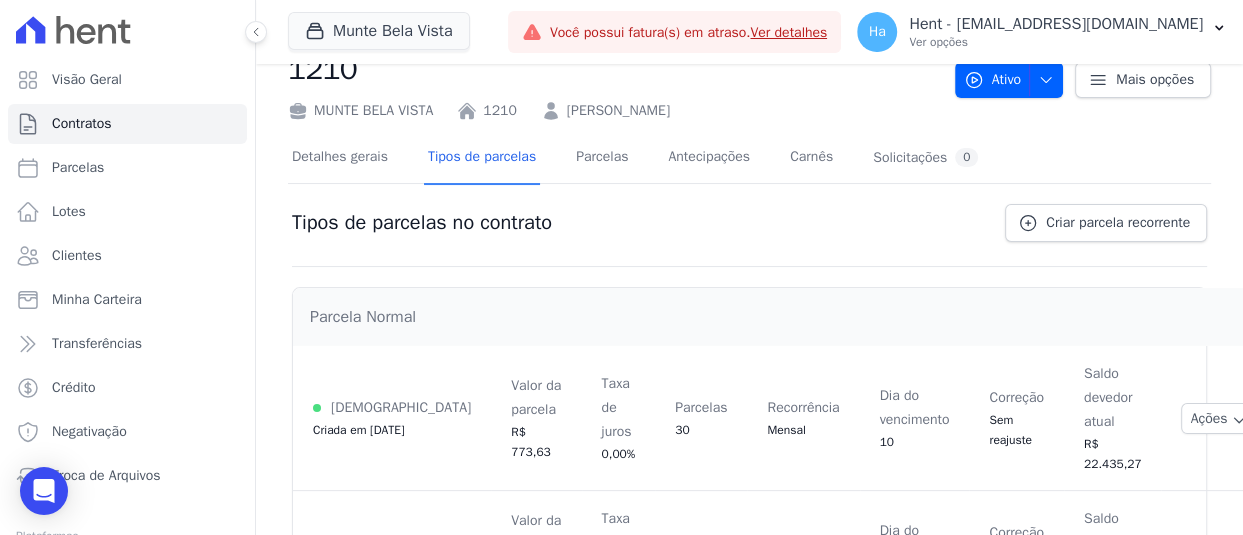 scroll, scrollTop: 0, scrollLeft: 0, axis: both 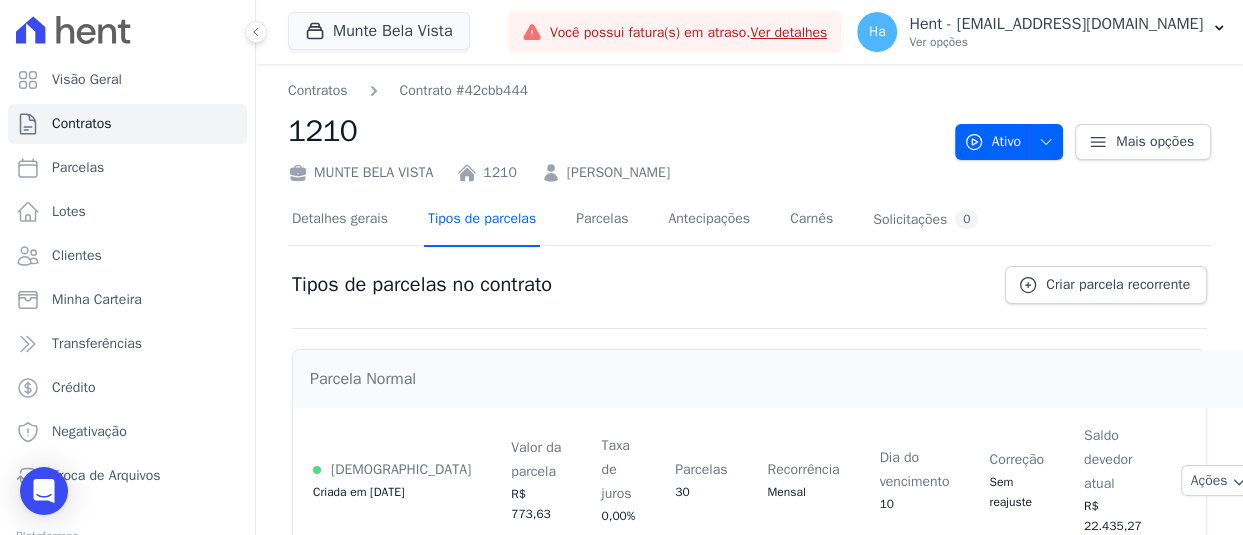 click on "Tipos de parcelas" at bounding box center [482, 220] 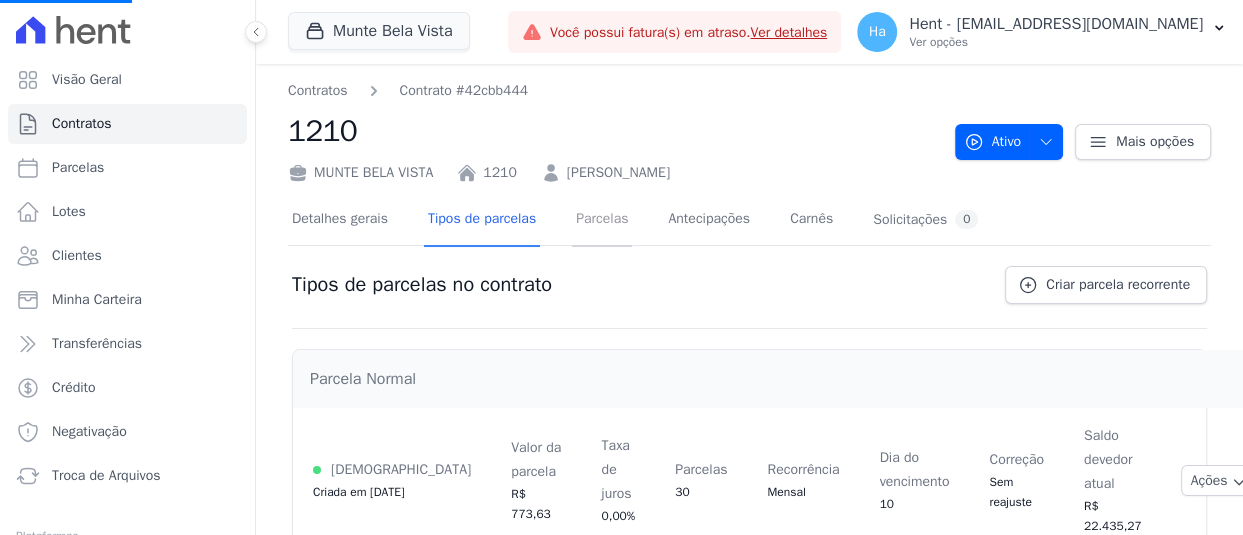 click on "Parcelas" at bounding box center [602, 220] 